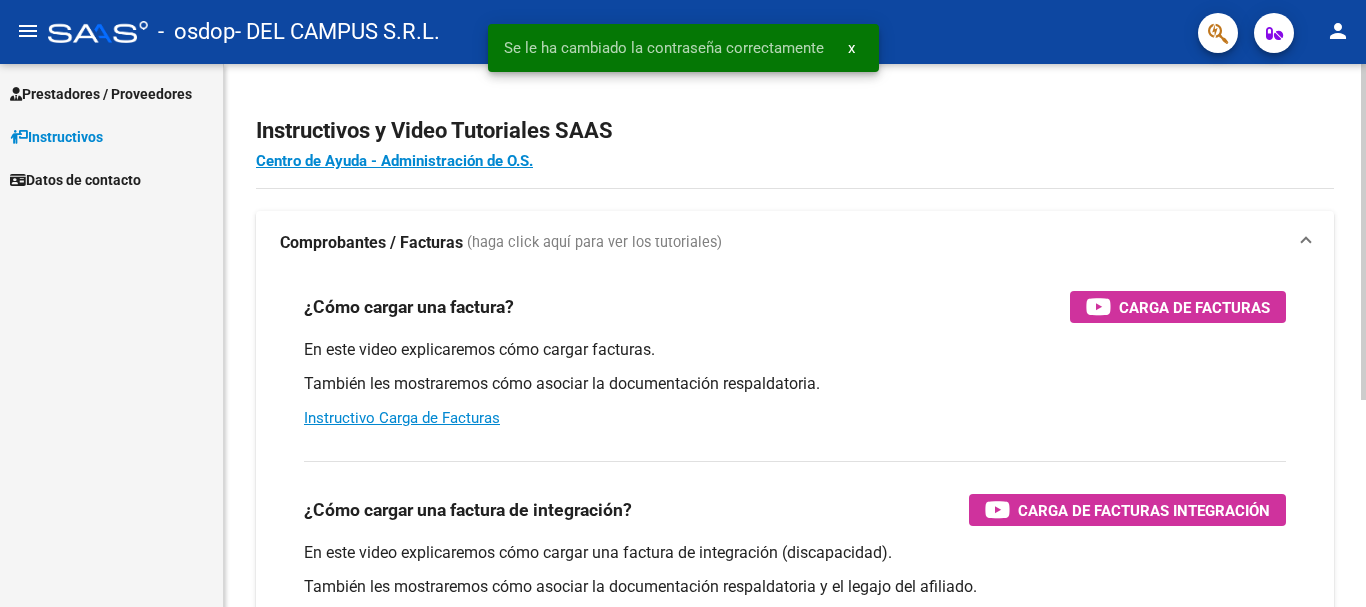 scroll, scrollTop: 0, scrollLeft: 0, axis: both 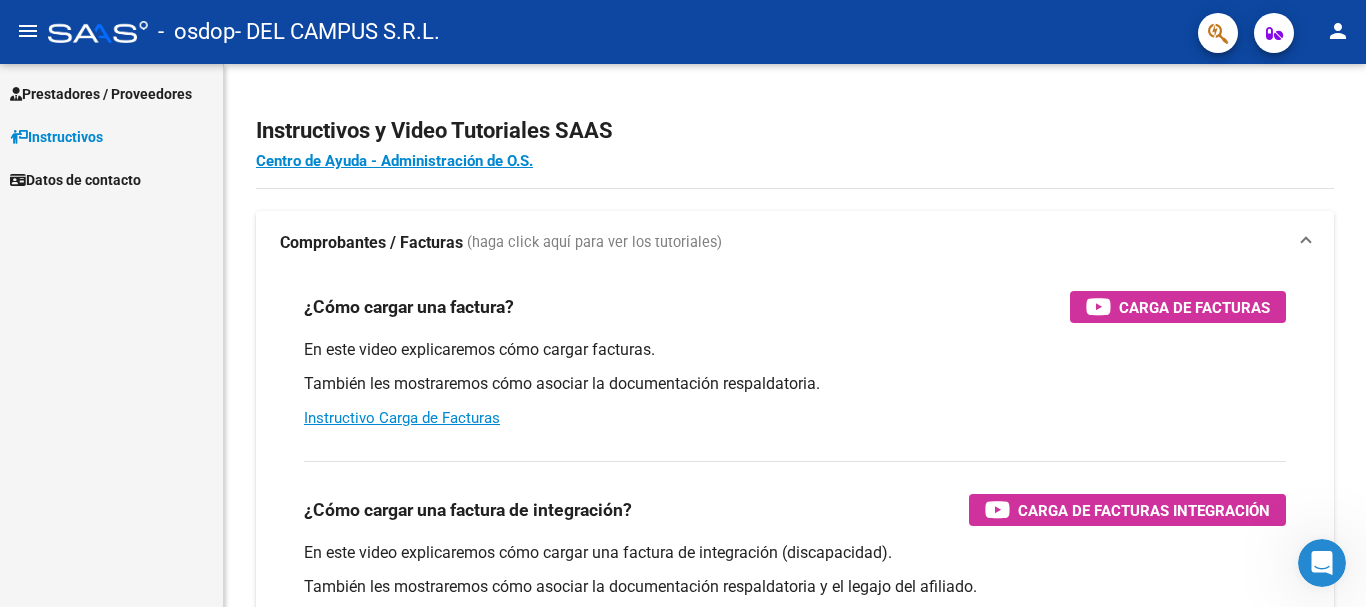 click on "person" 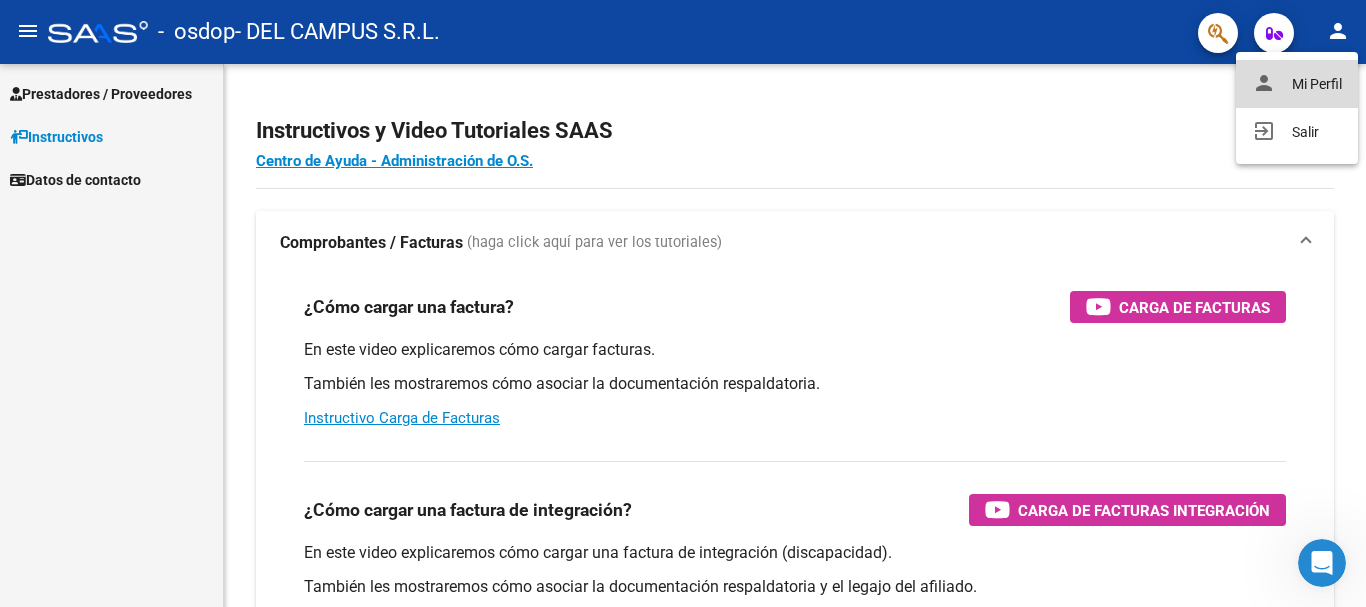 click on "person  Mi Perfil" at bounding box center (1297, 84) 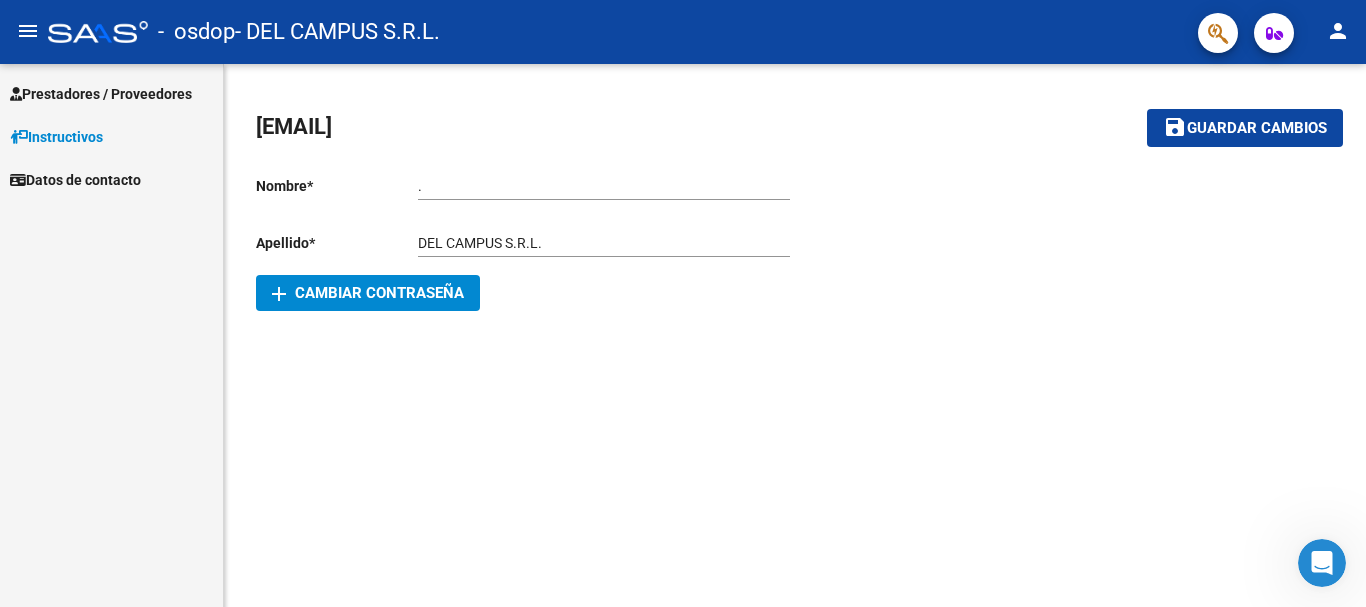 click on "." at bounding box center (604, 186) 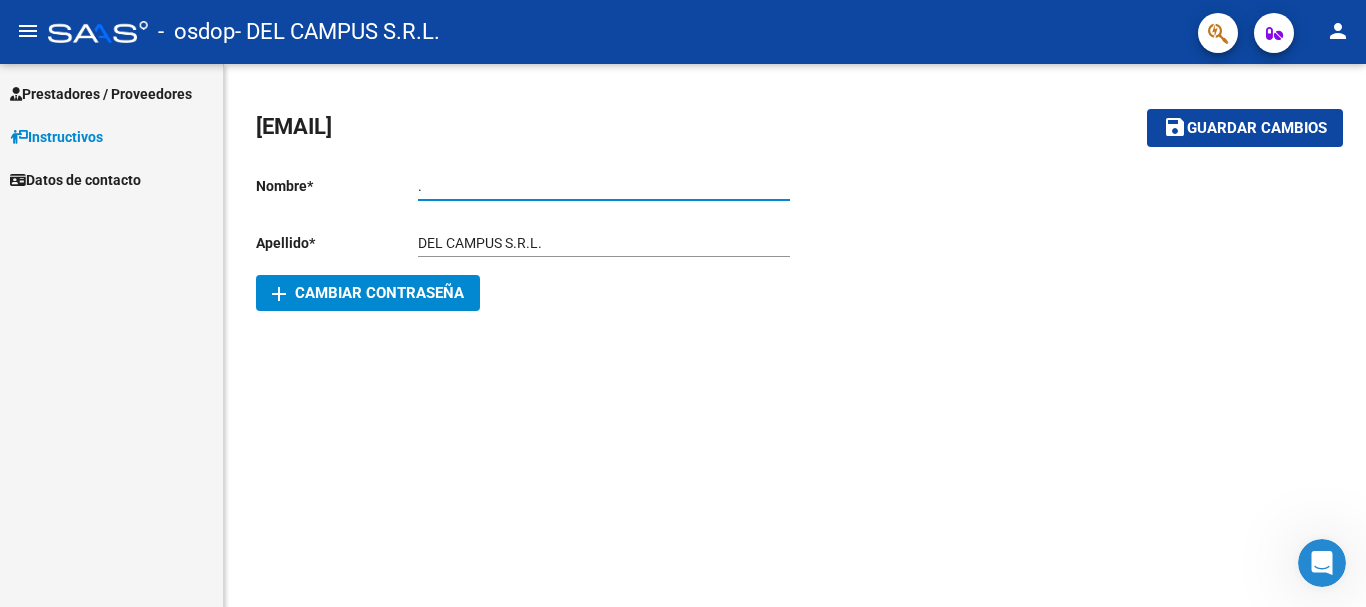 drag, startPoint x: 502, startPoint y: 193, endPoint x: 378, endPoint y: 184, distance: 124.32619 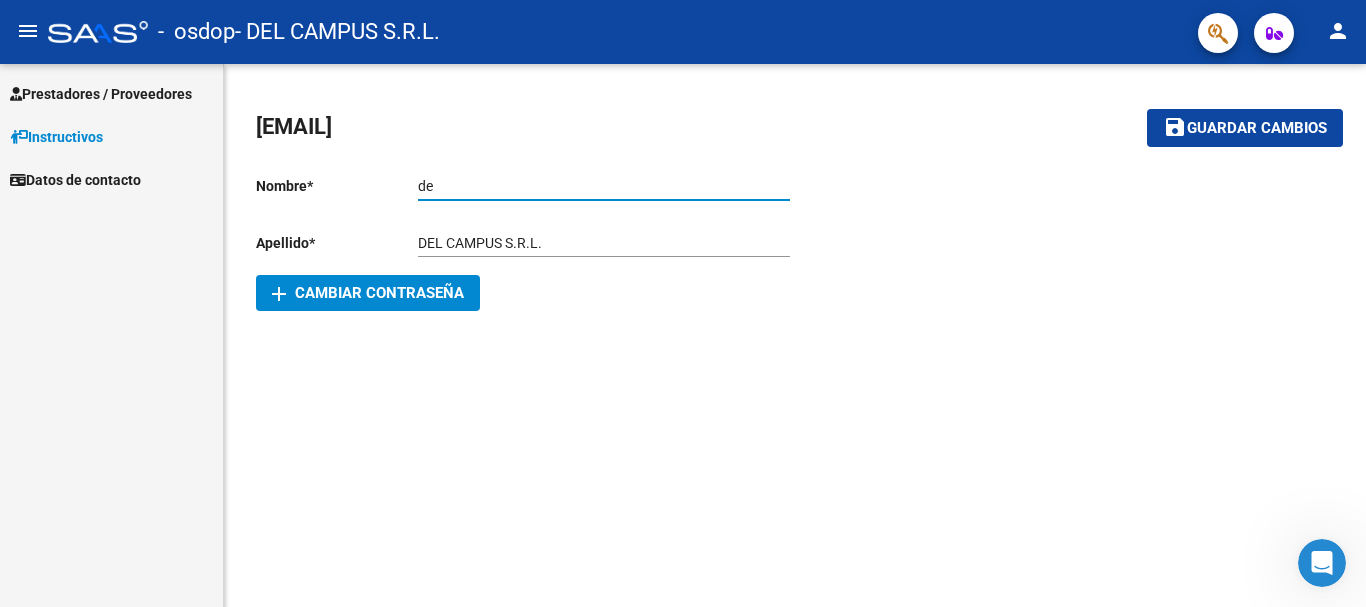 type on "d" 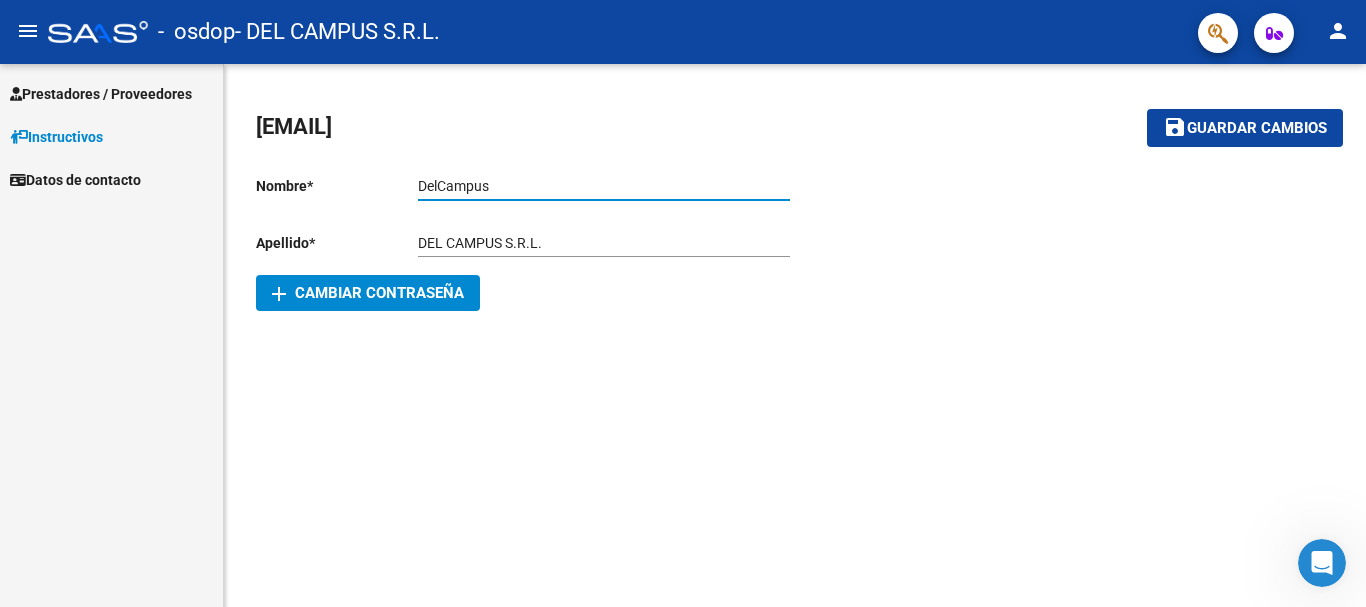 click on "DelCampus" at bounding box center (604, 186) 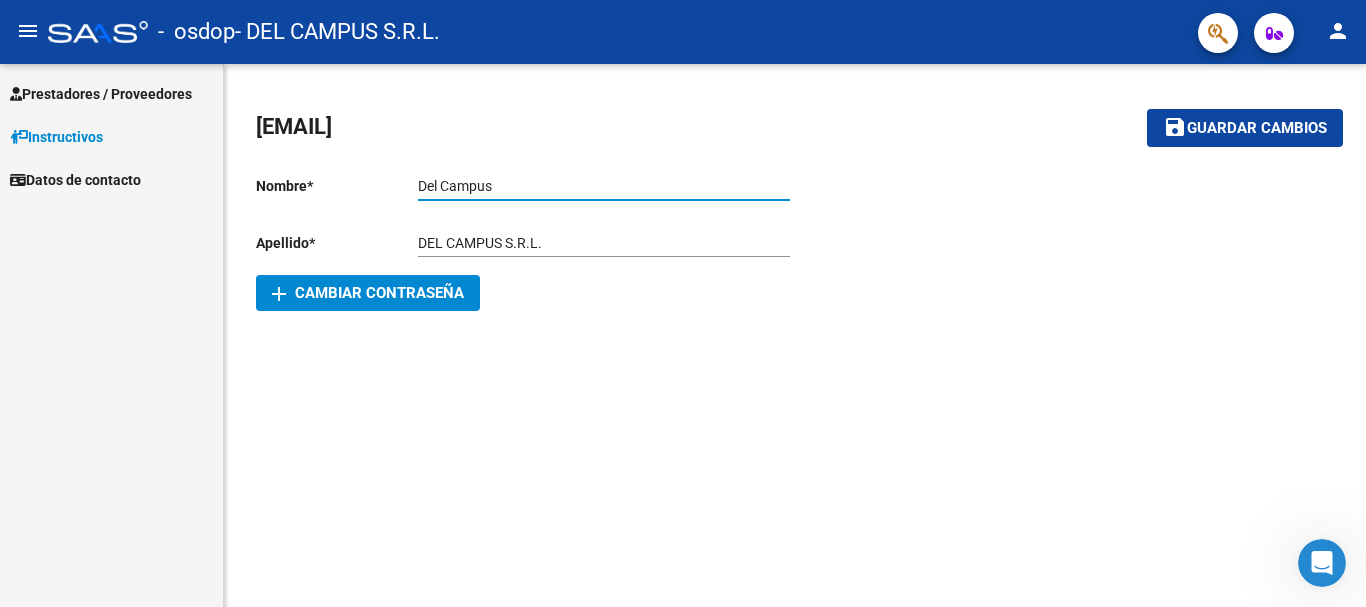 click on "Del Campus" at bounding box center [604, 186] 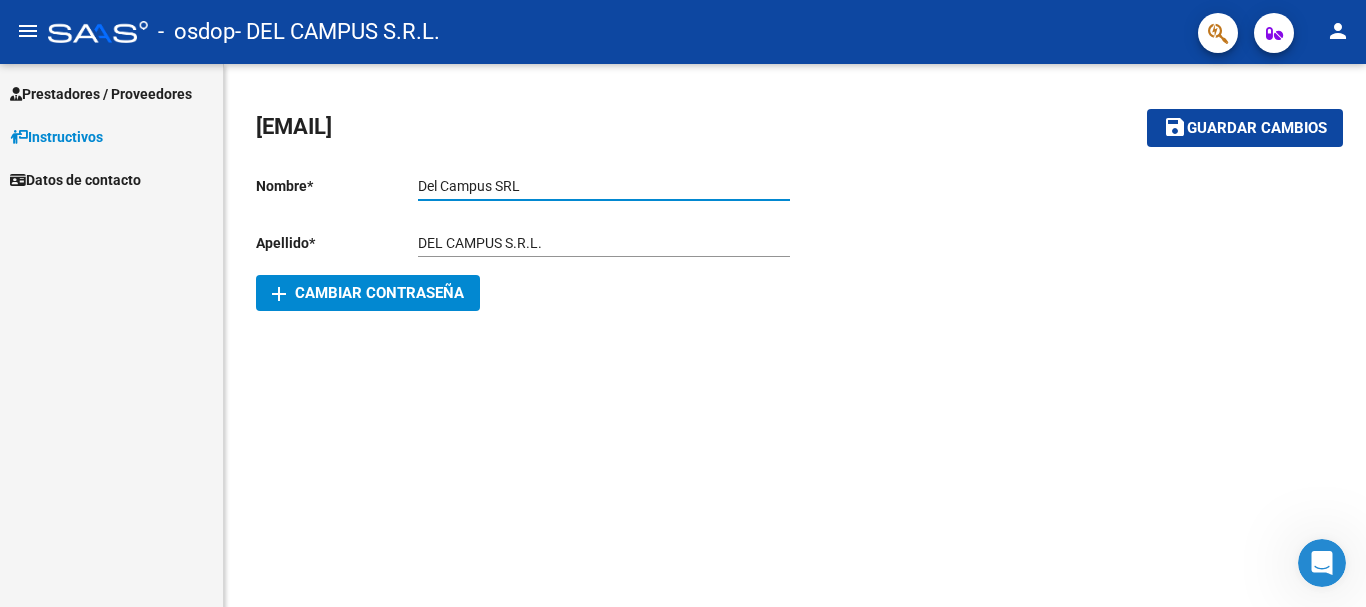 type on "Del Campus SRL" 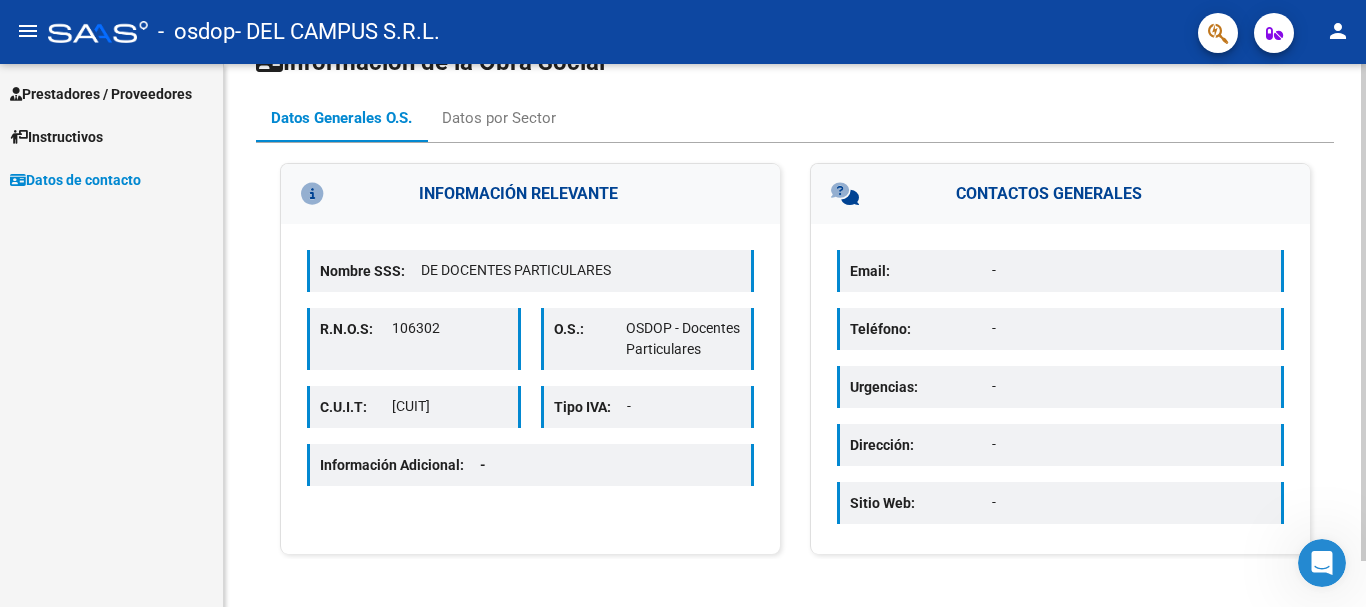 scroll, scrollTop: 0, scrollLeft: 0, axis: both 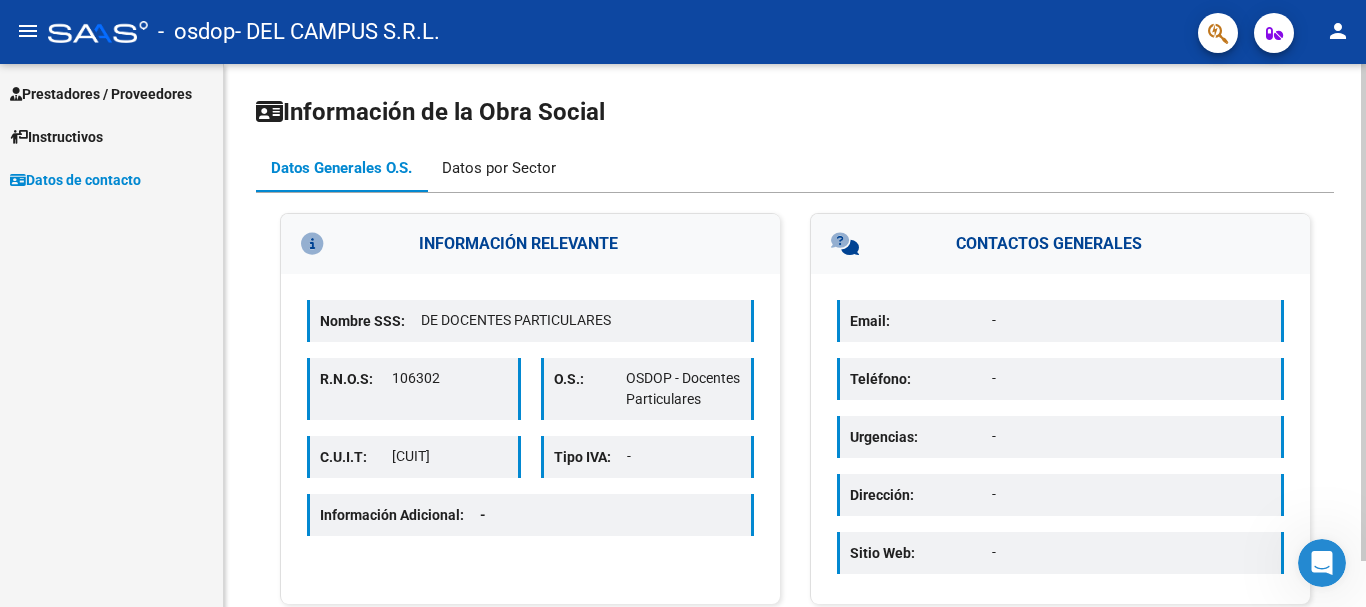 click on "Datos por Sector" at bounding box center [499, 168] 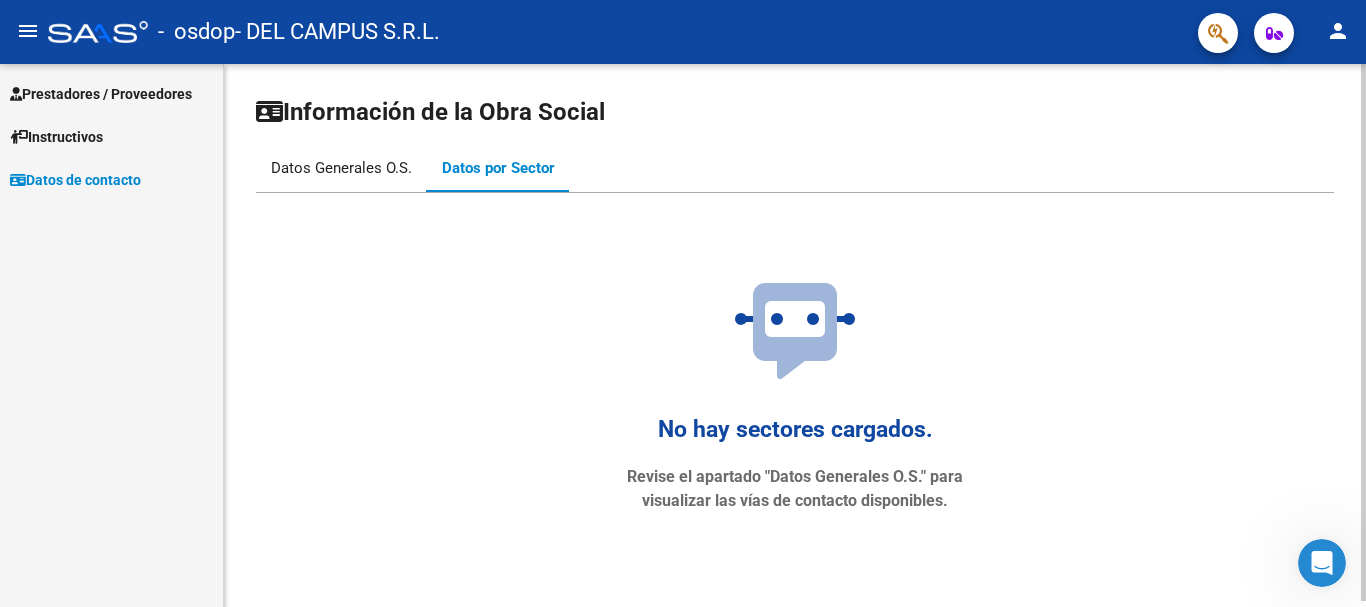 click on "Datos Generales O.S." at bounding box center (341, 168) 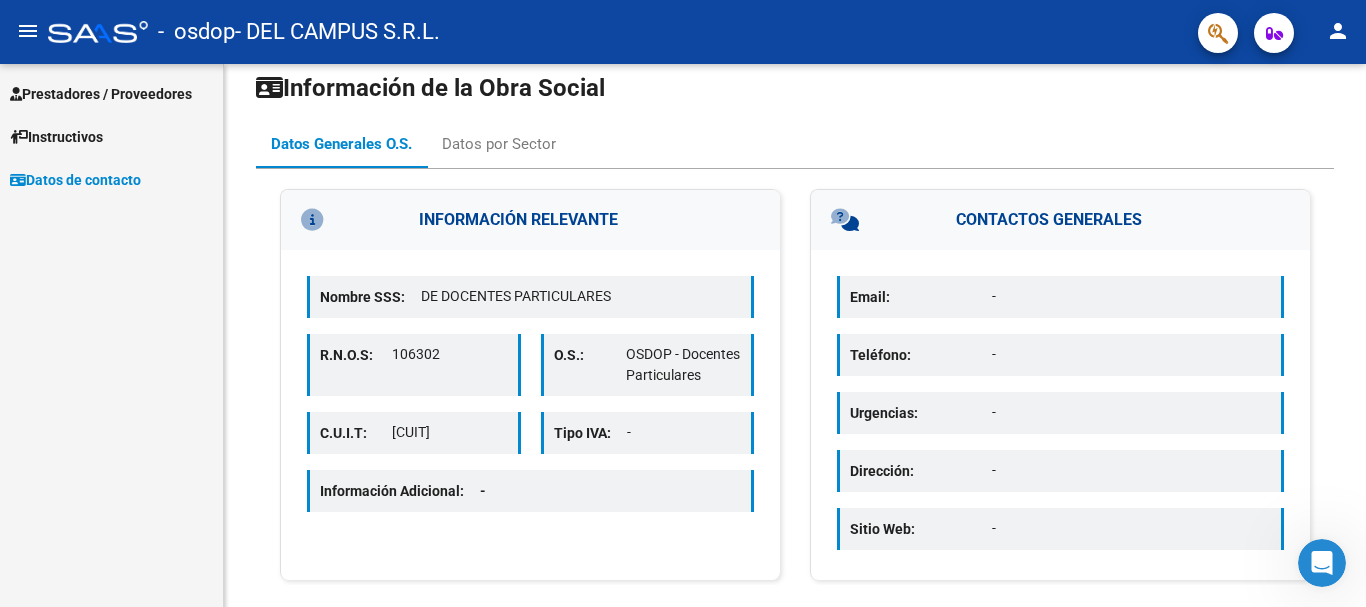 scroll, scrollTop: 0, scrollLeft: 0, axis: both 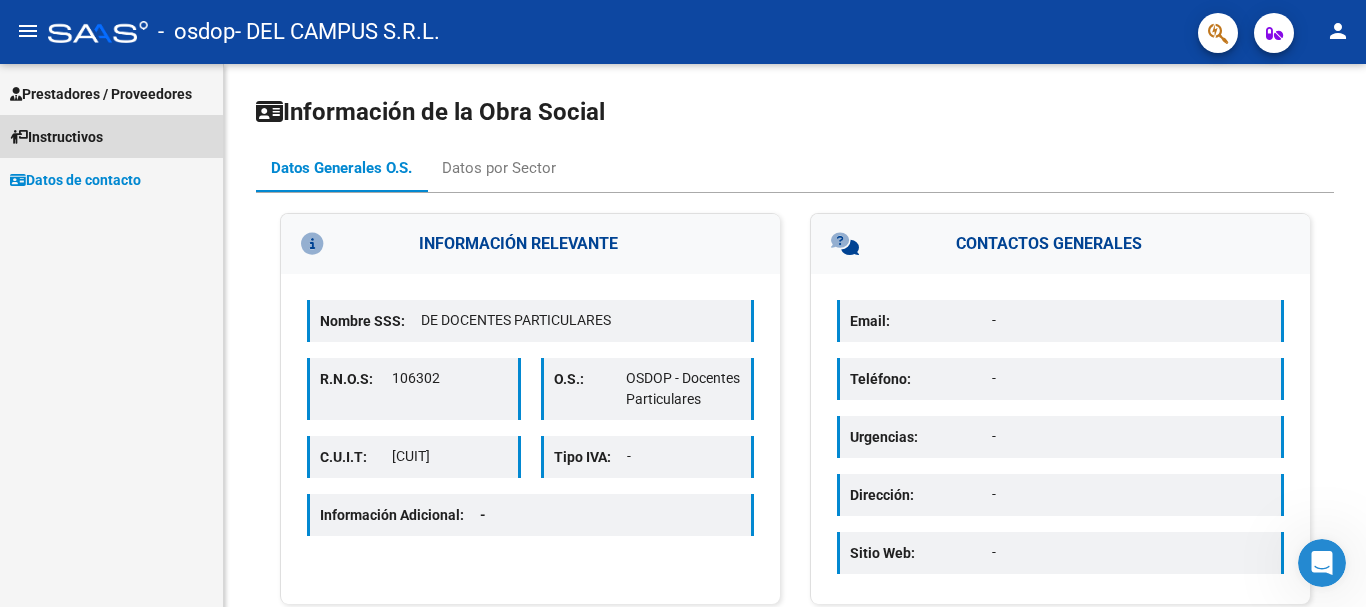 click on "Instructivos" at bounding box center (56, 137) 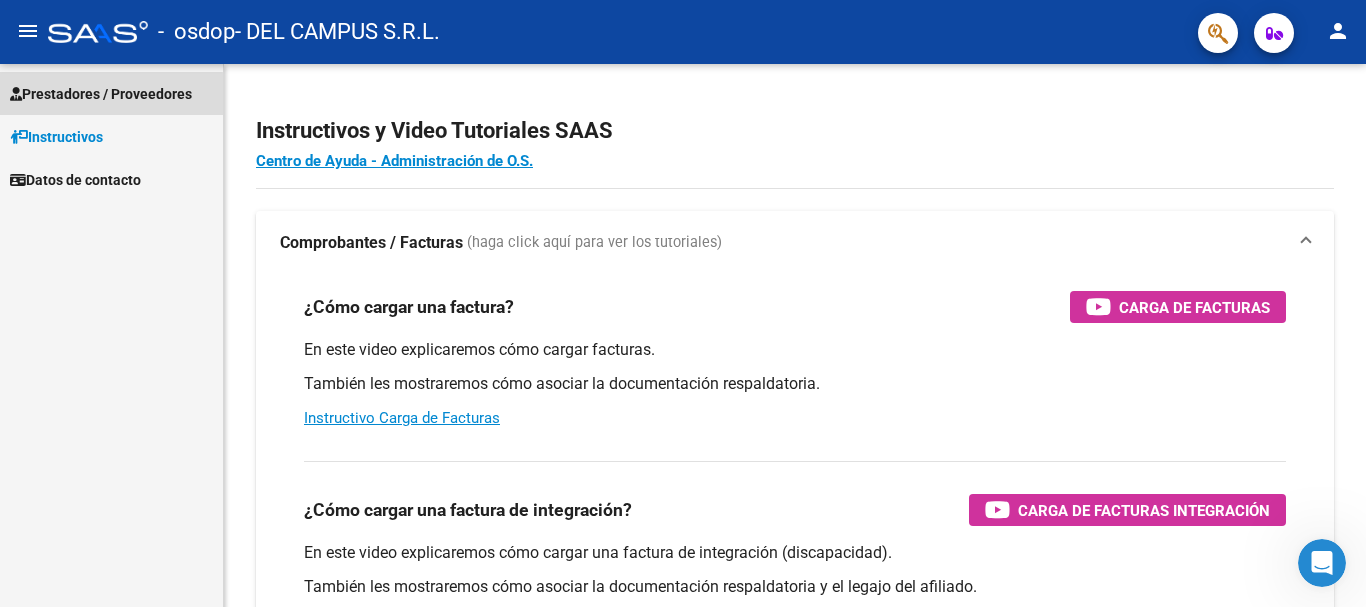 click on "Prestadores / Proveedores" at bounding box center [101, 94] 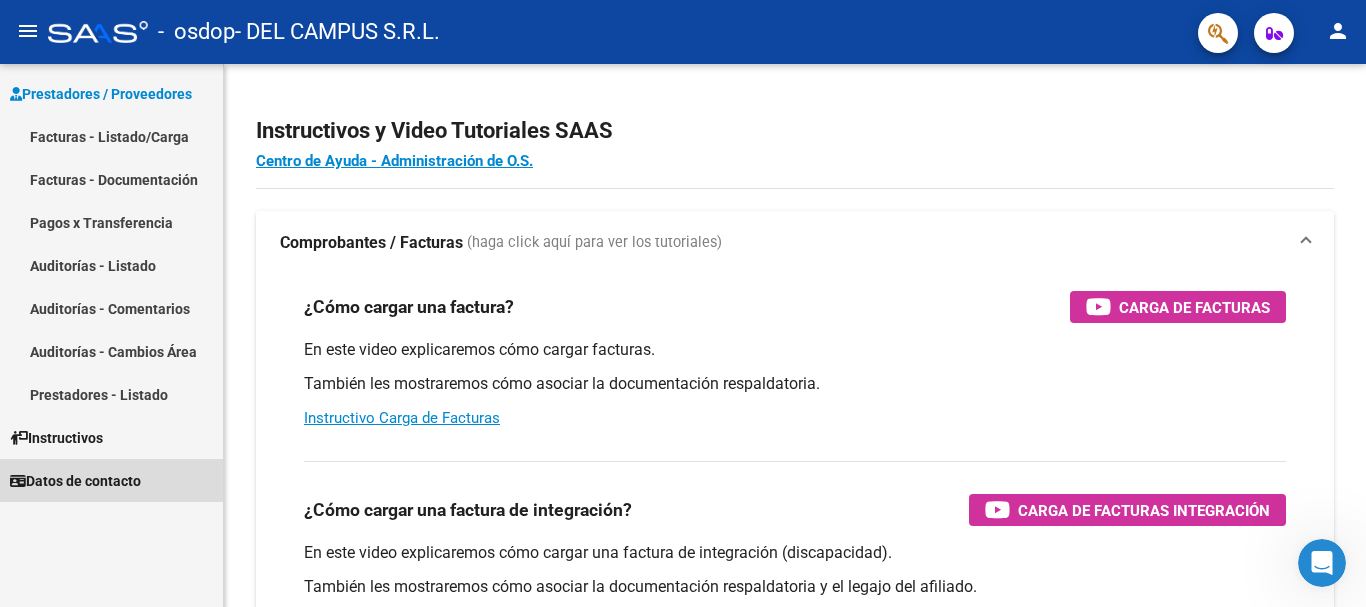 click on "Datos de contacto" at bounding box center (75, 481) 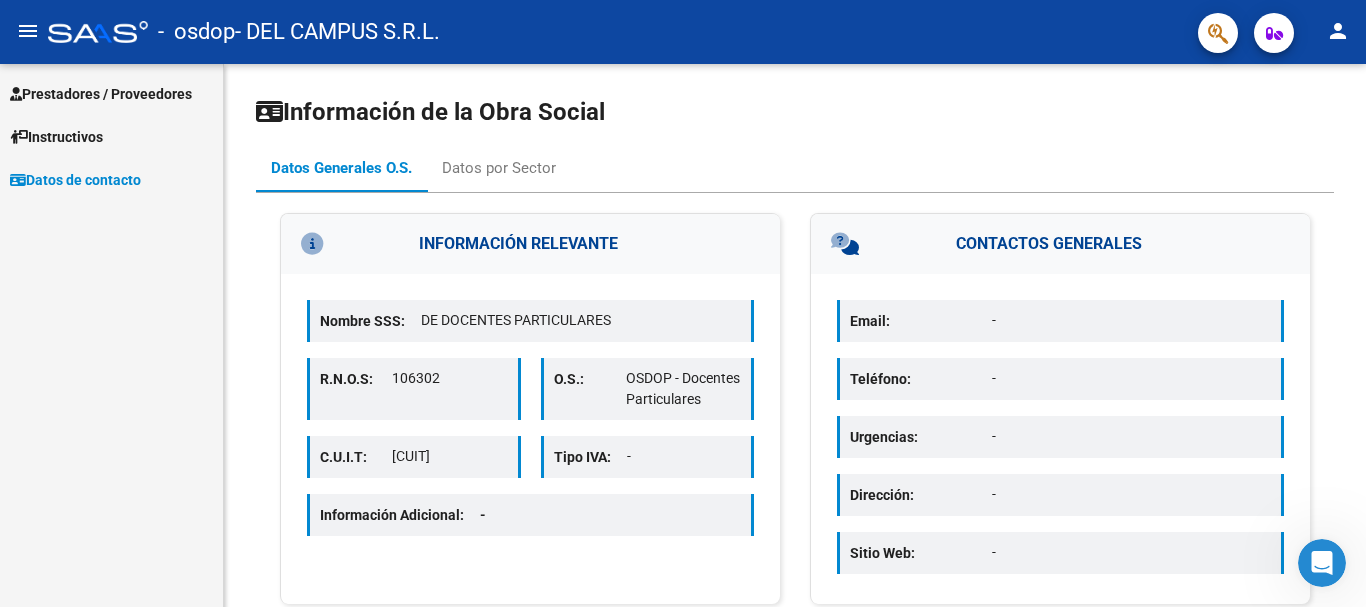 click on "person" 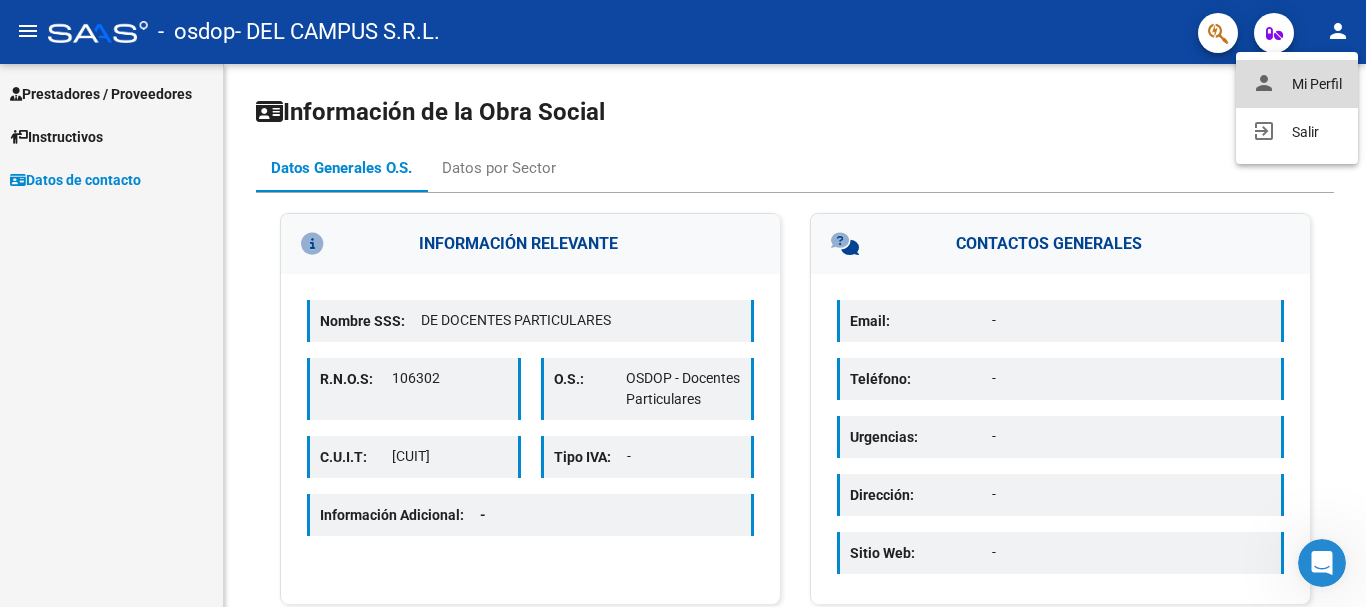 click on "person  Mi Perfil" at bounding box center (1297, 84) 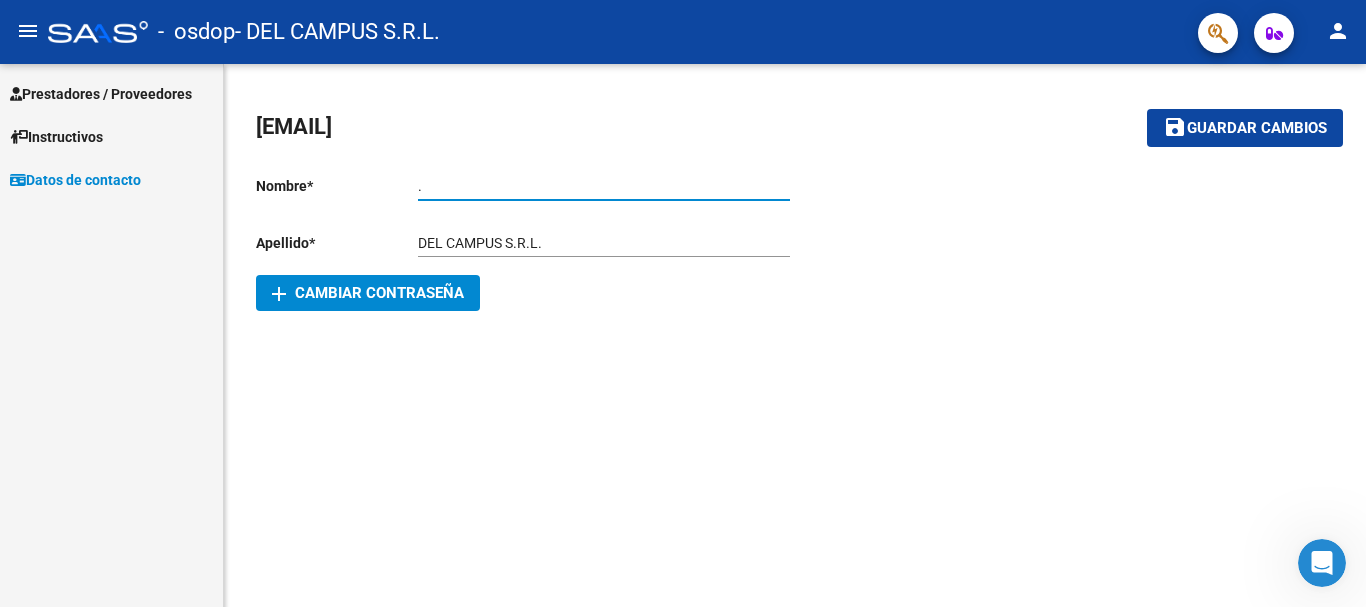 drag, startPoint x: 438, startPoint y: 184, endPoint x: 400, endPoint y: 186, distance: 38.052597 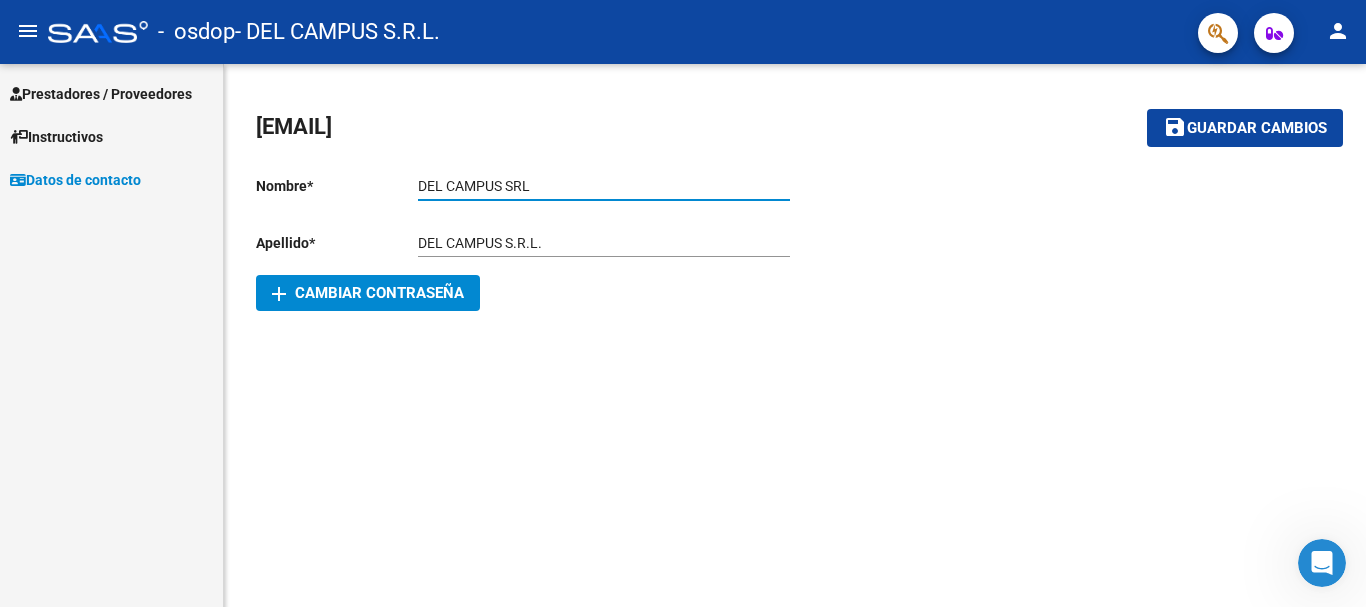 type on "DEL CAMPUS SRL" 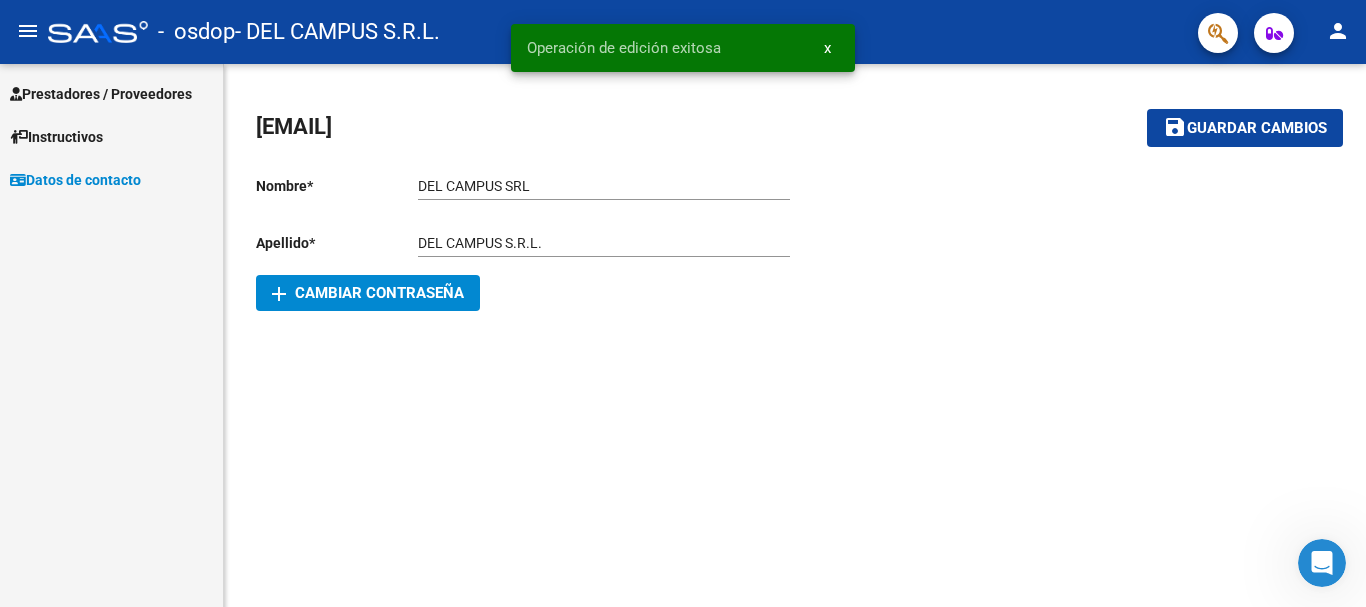 click on "menu" 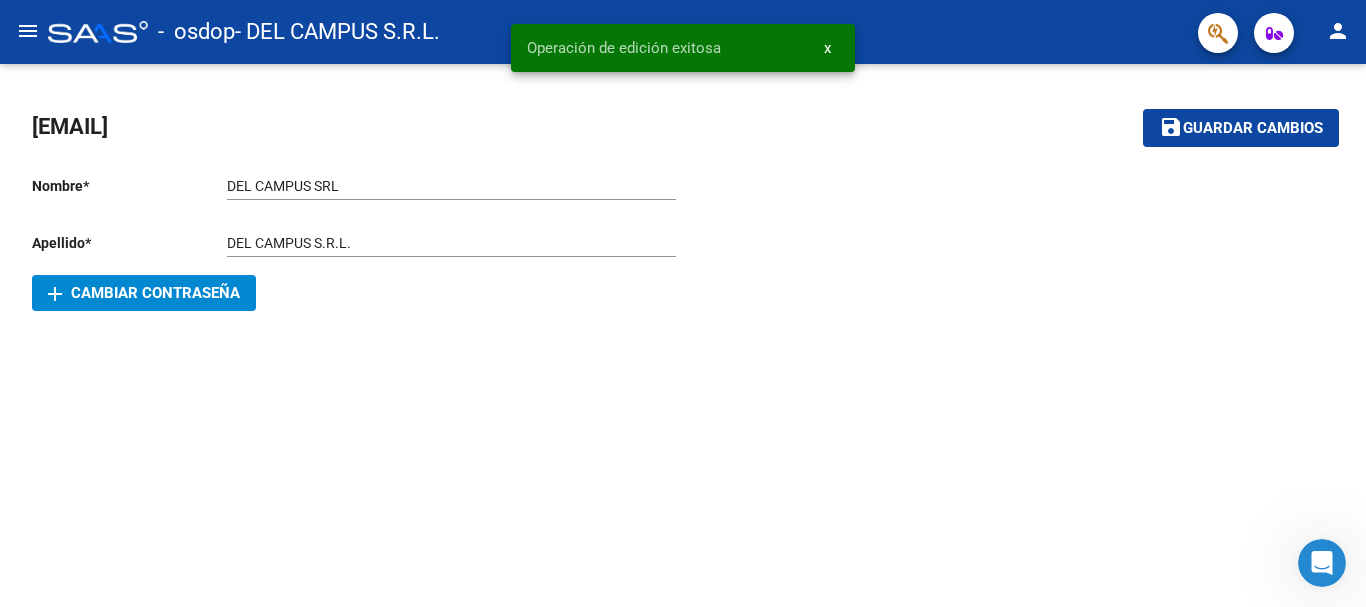 click on "menu" 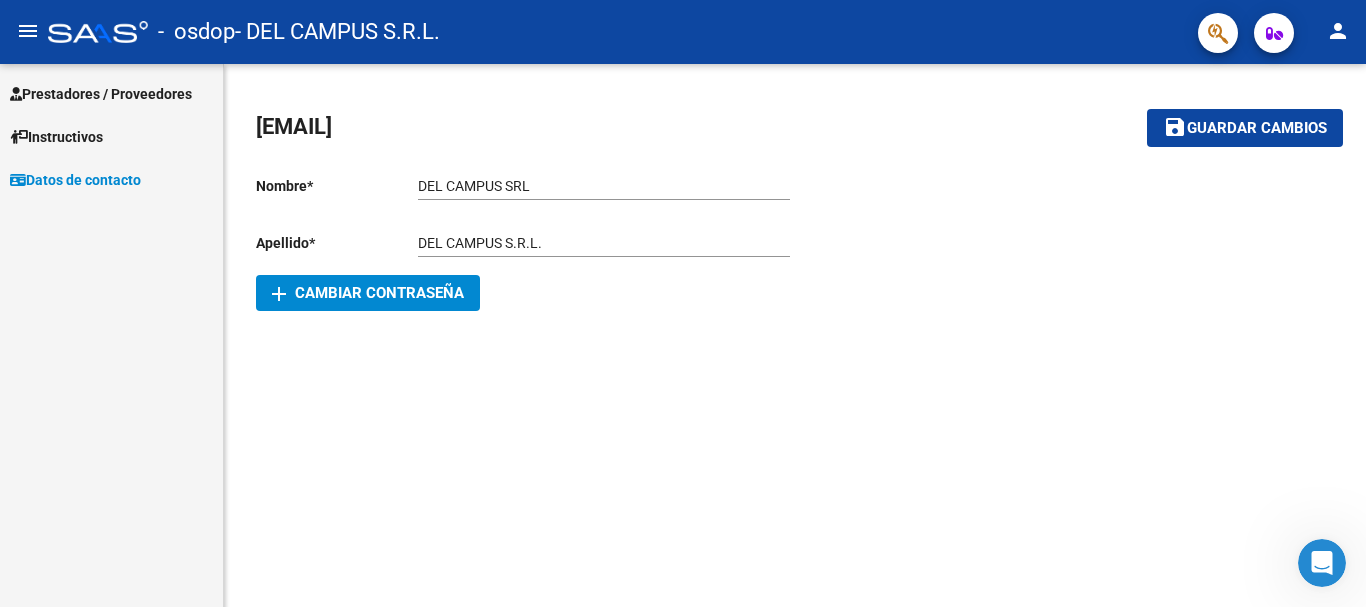 click 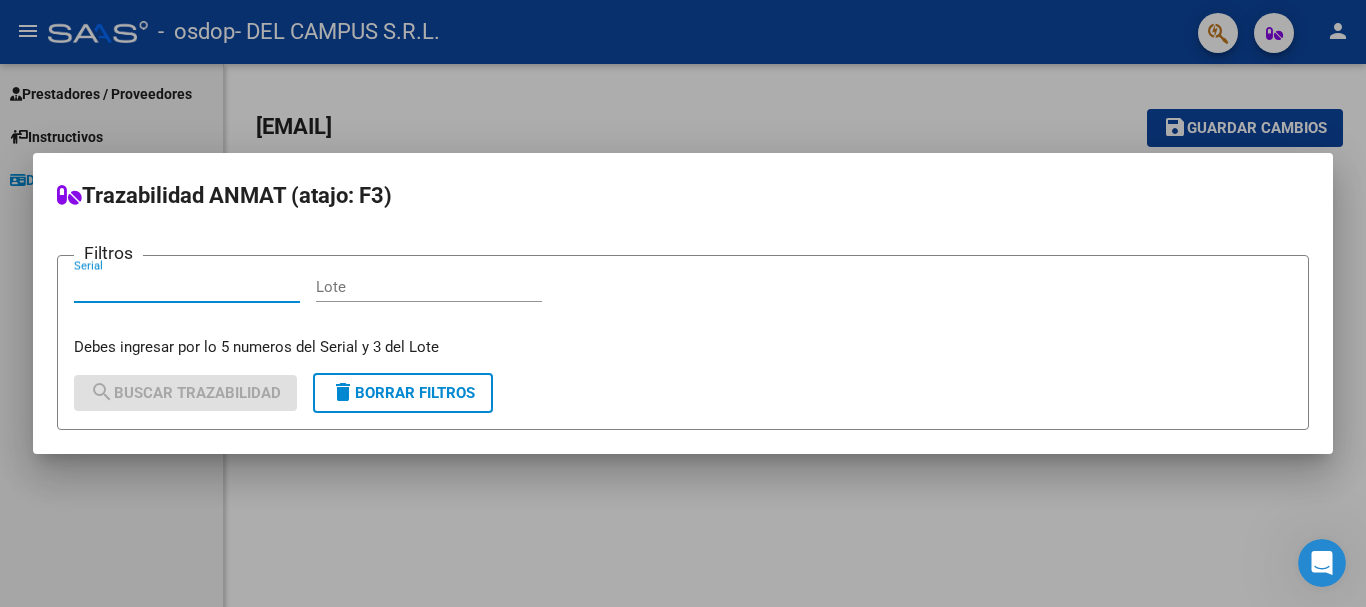 type on "|" 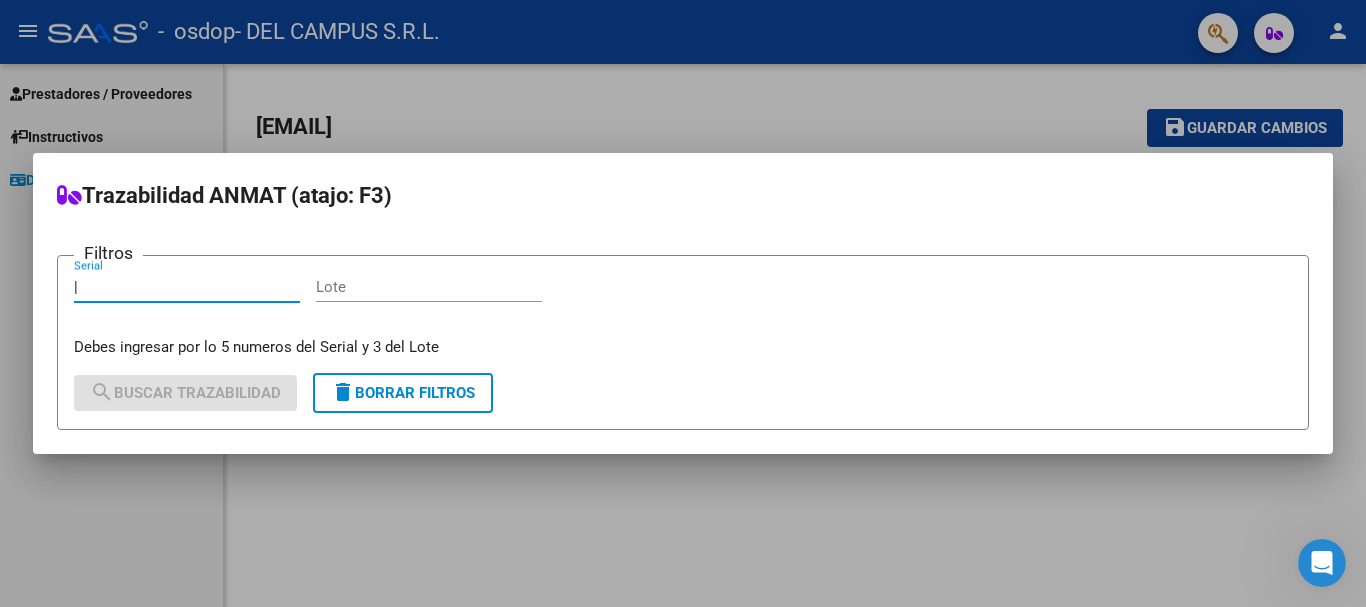type 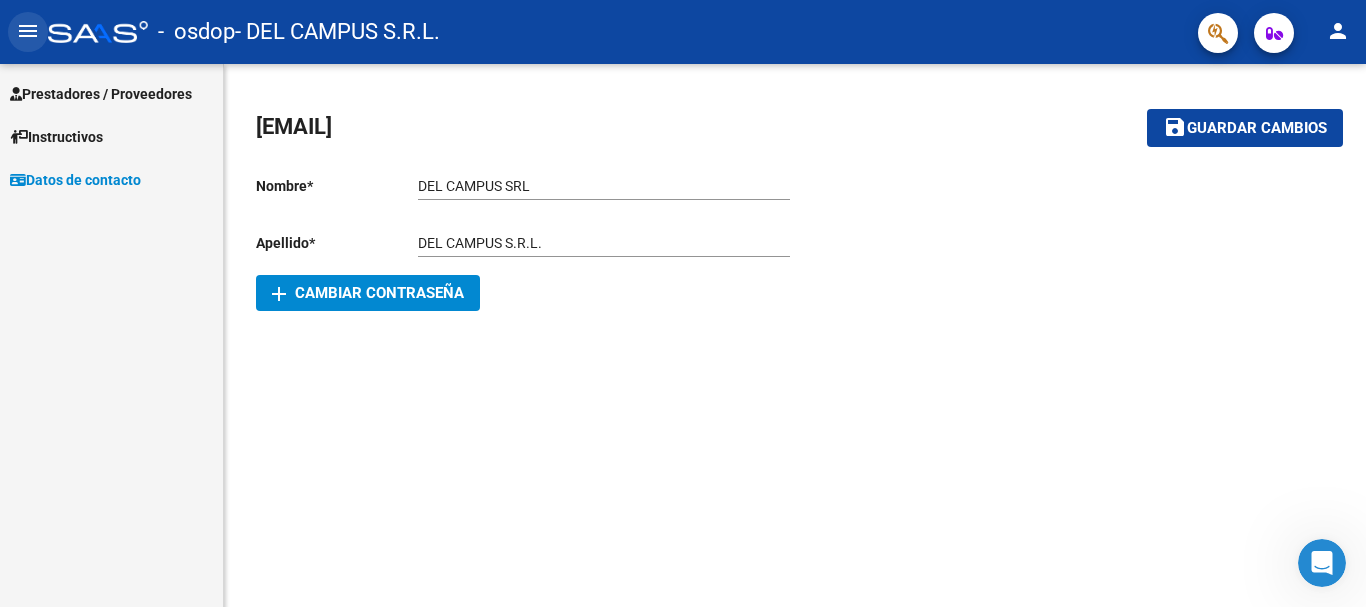 click on "menu" 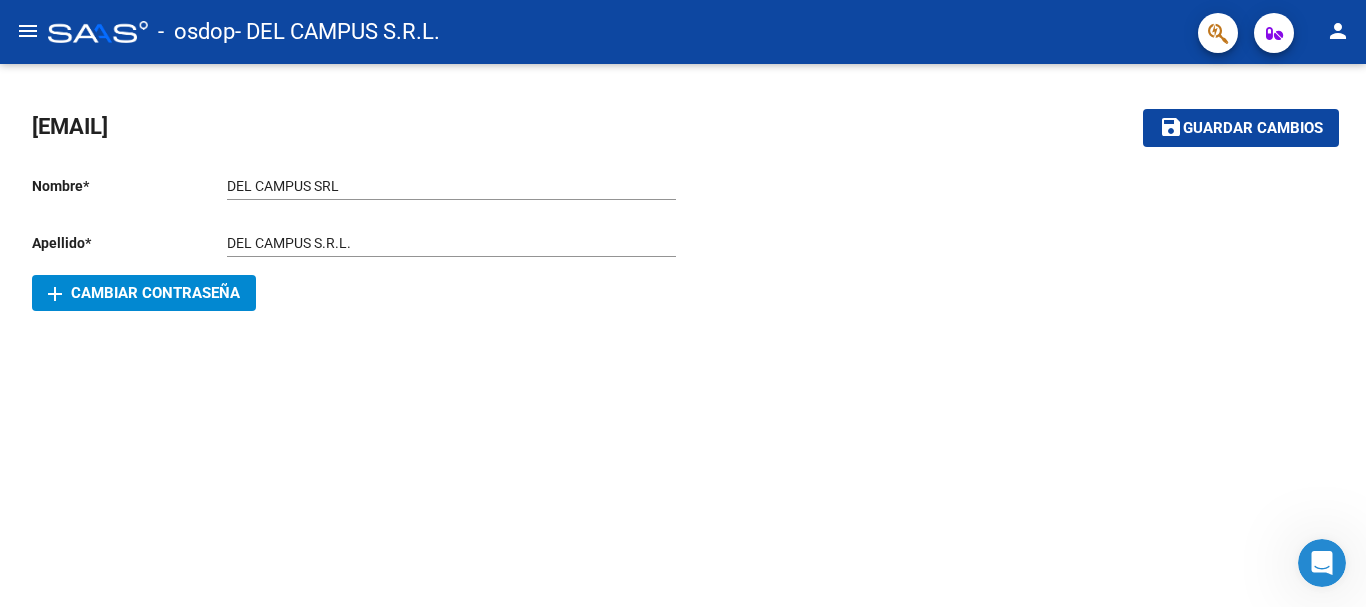 click 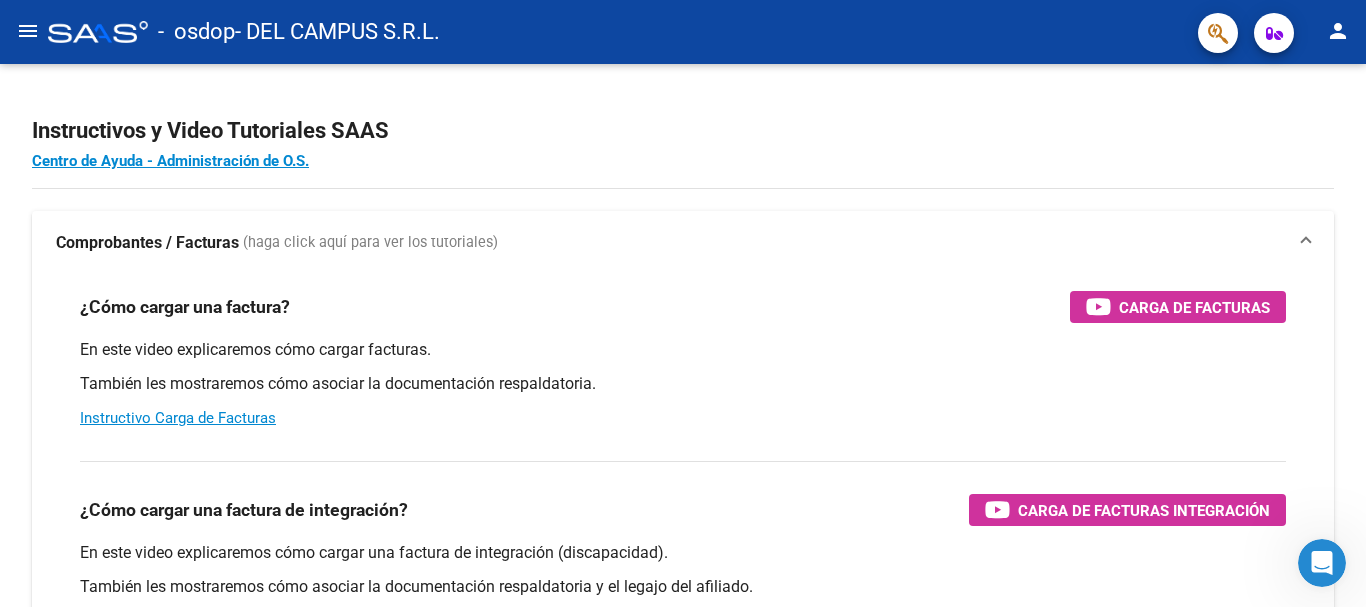 click on "- DEL CAMPUS S.R.L." 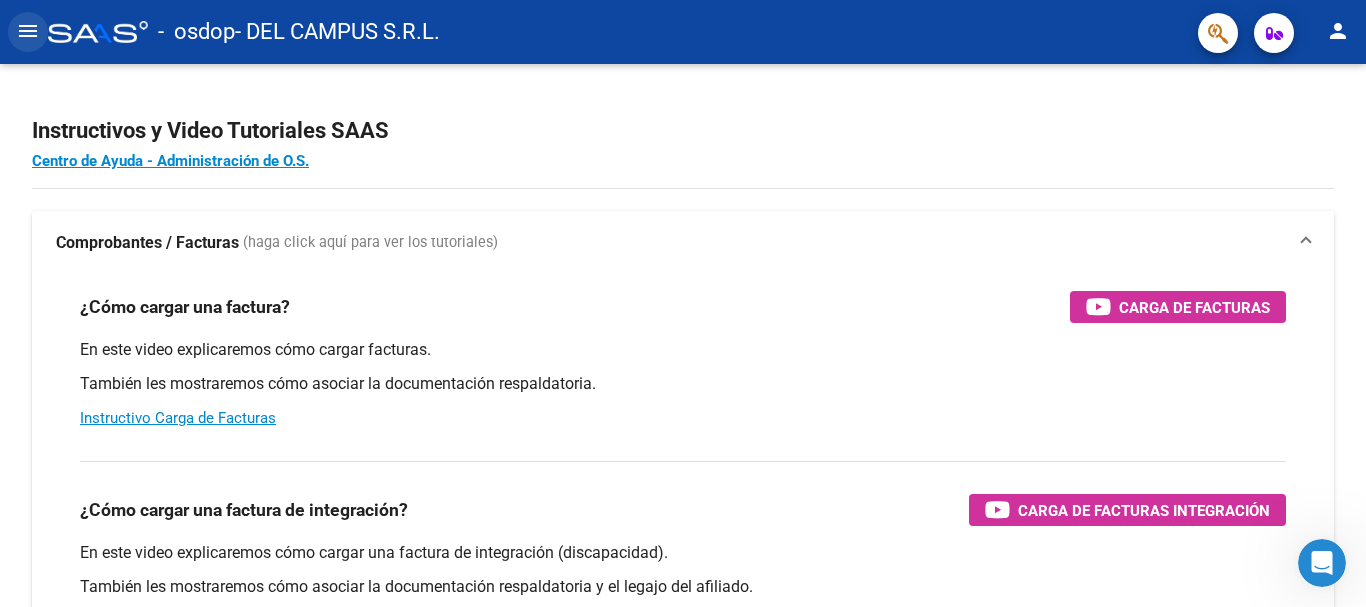click on "menu" 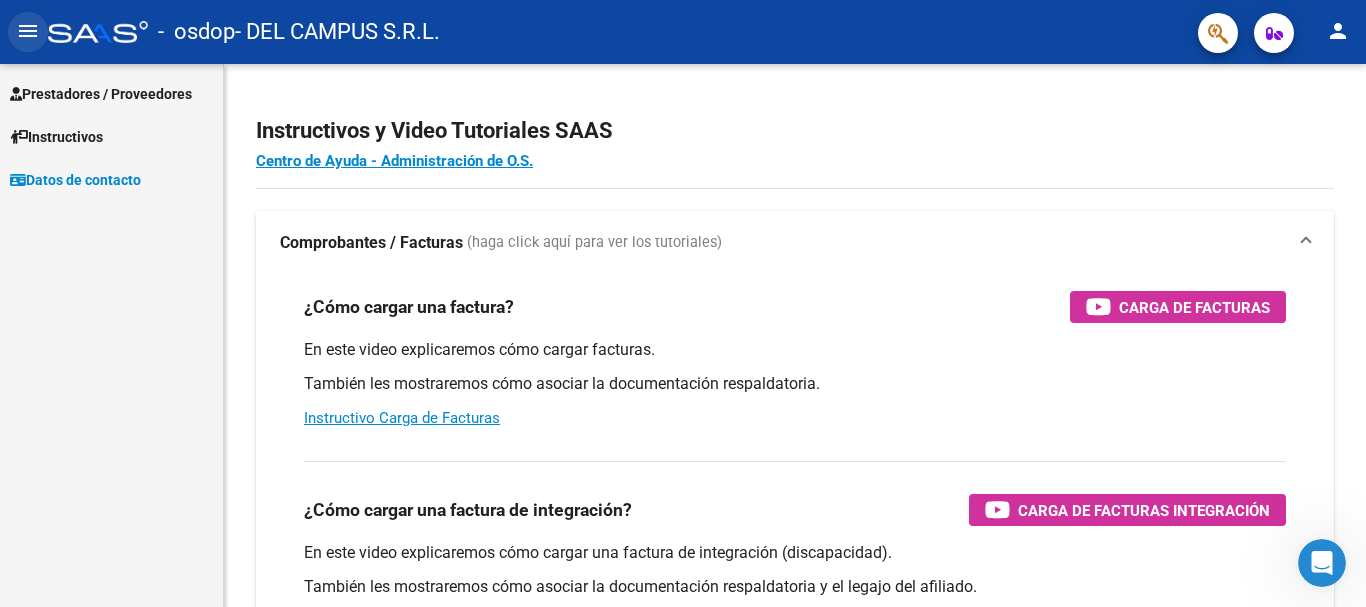 click on "menu" 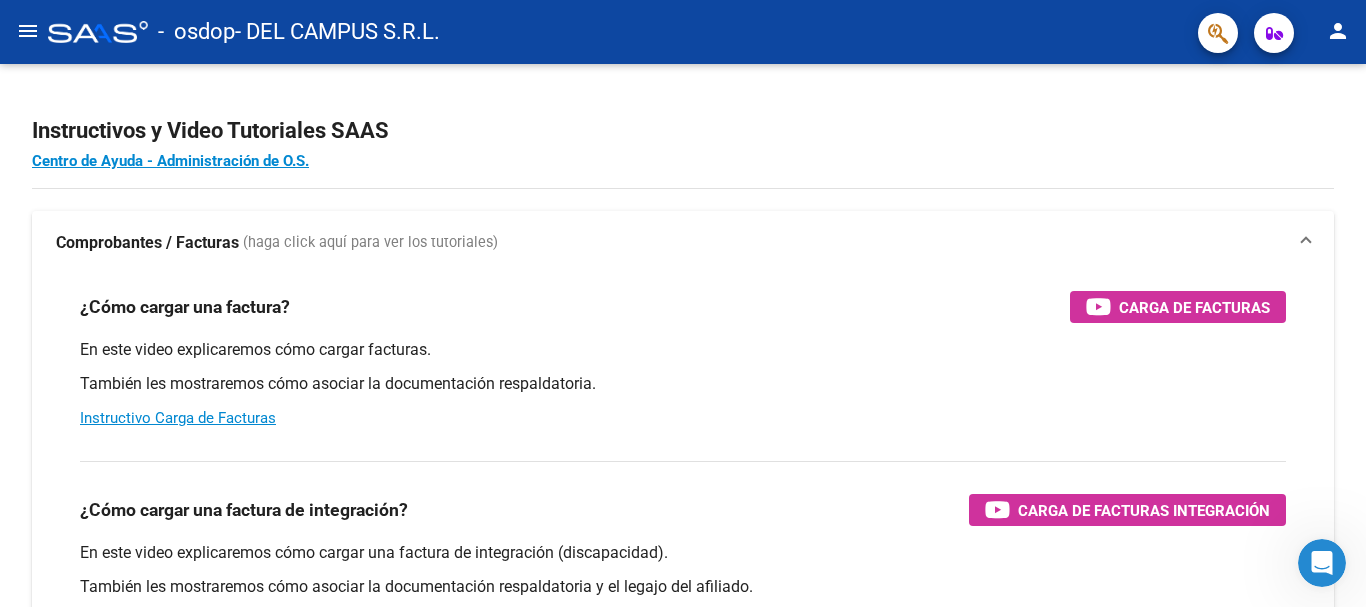 click 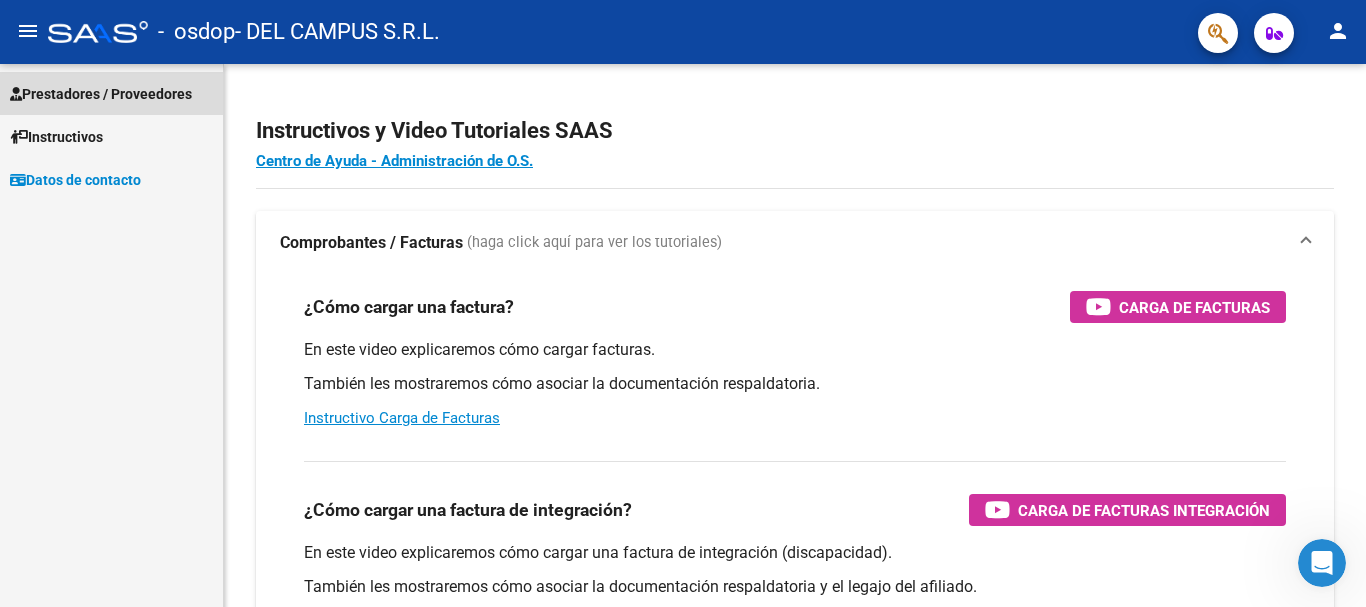 click on "Prestadores / Proveedores" at bounding box center [101, 94] 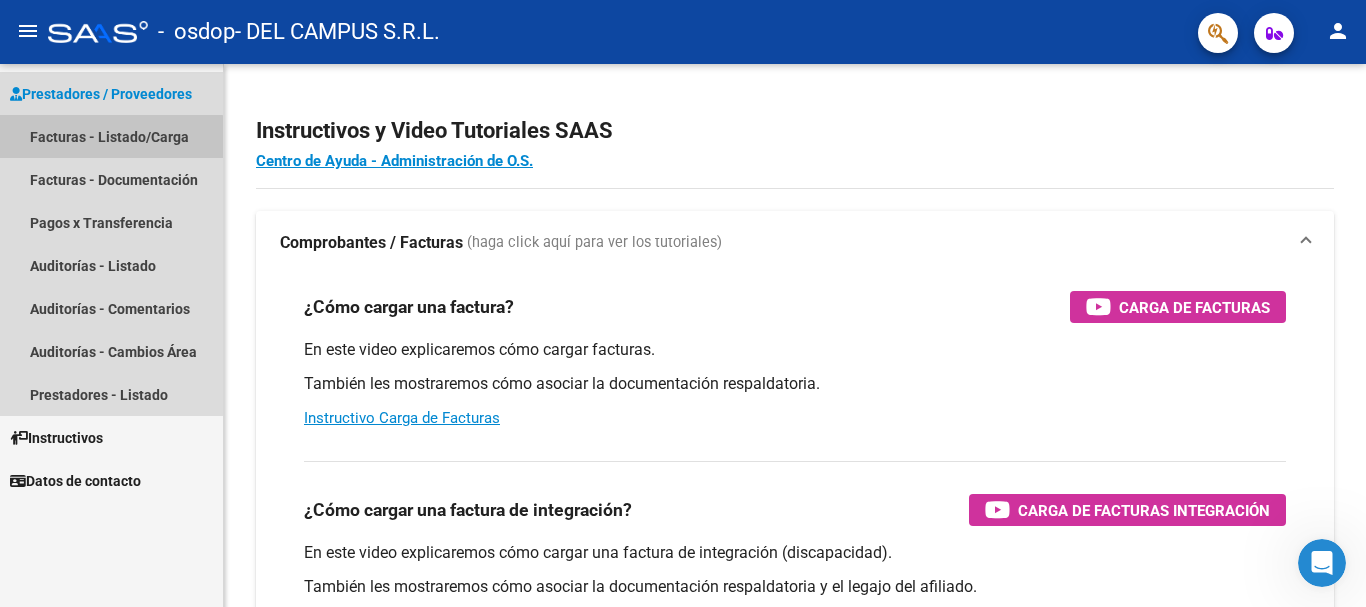 click on "Facturas - Listado/Carga" at bounding box center (111, 136) 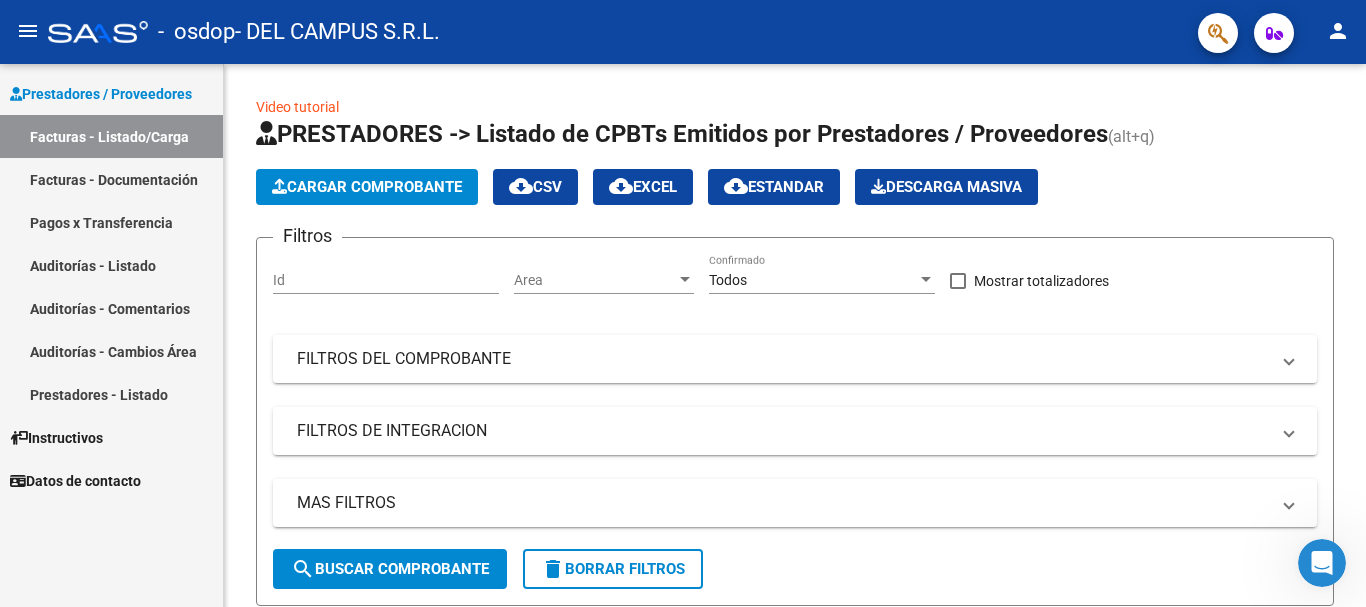 click on "Facturas - Documentación" at bounding box center [111, 179] 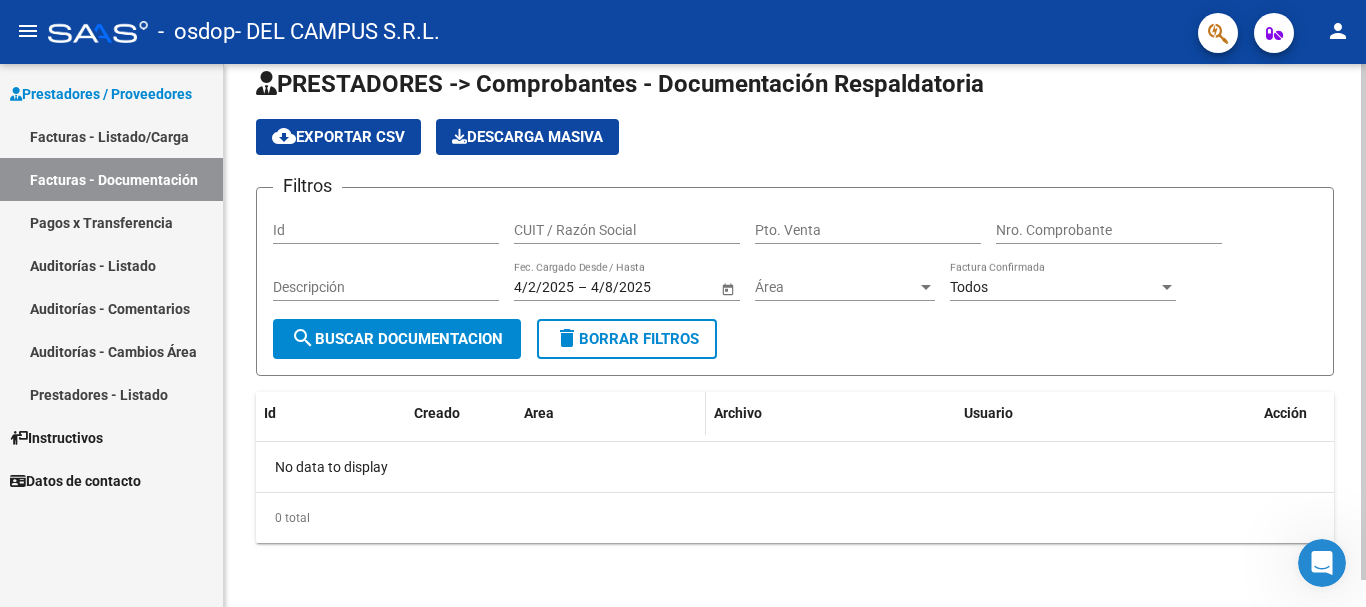 scroll, scrollTop: 0, scrollLeft: 0, axis: both 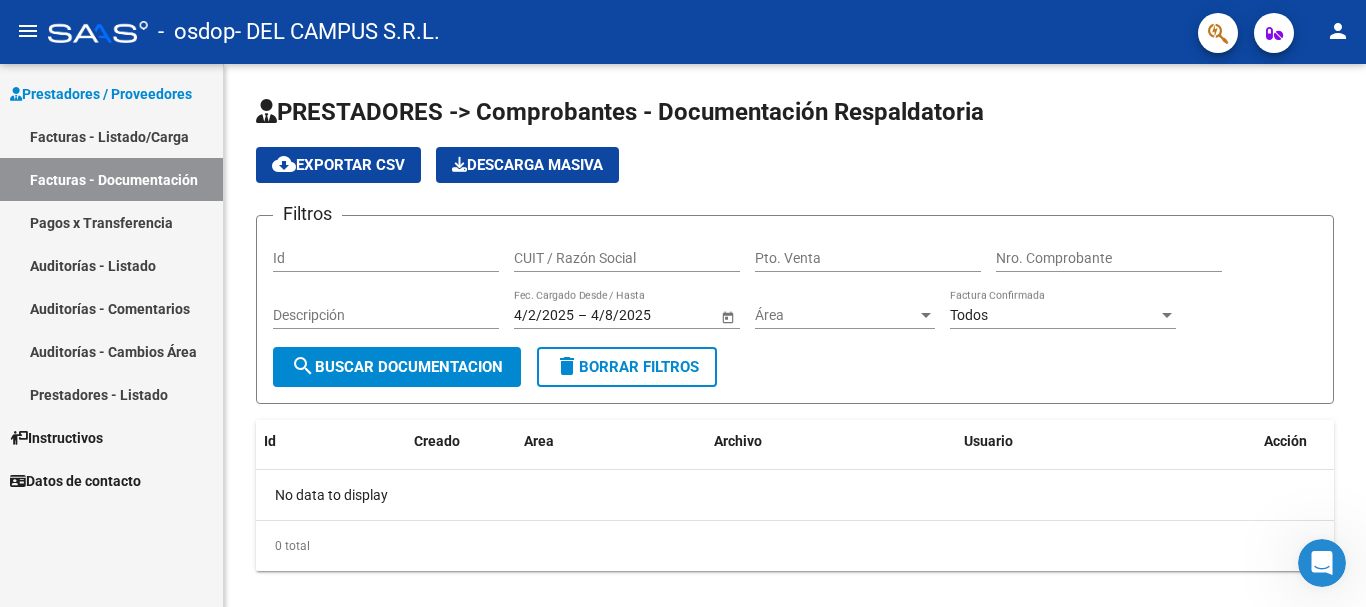 click on "Auditorías - Listado" at bounding box center (111, 265) 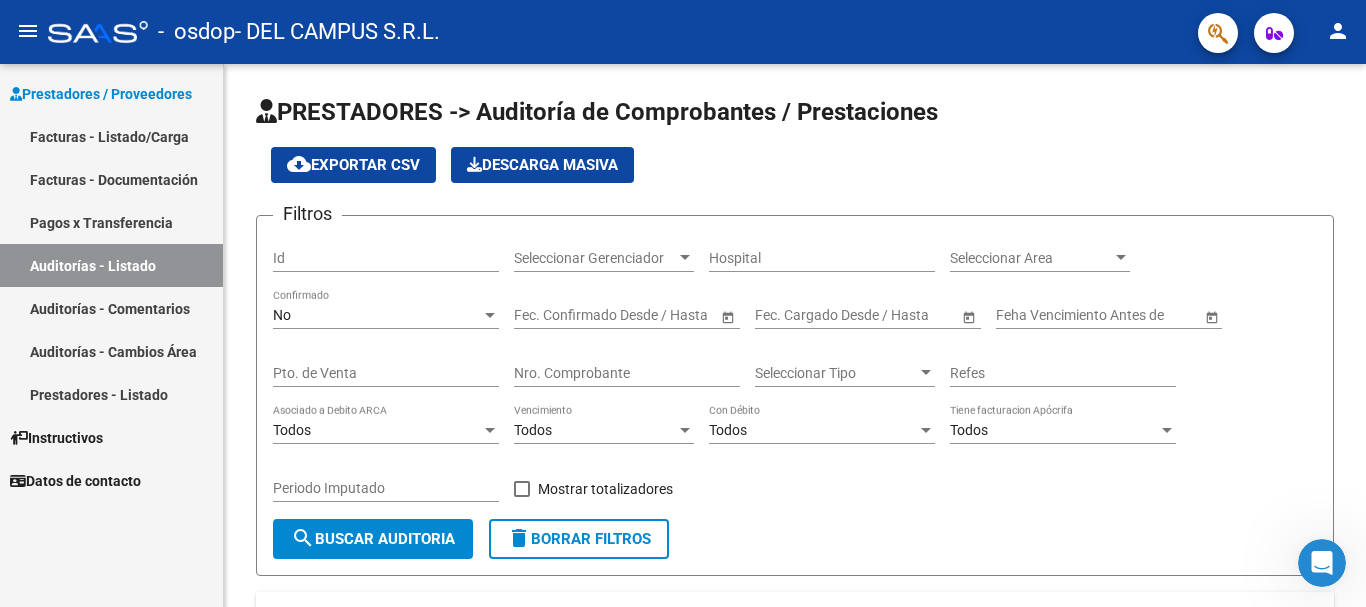 click on "Pagos x Transferencia" at bounding box center (111, 222) 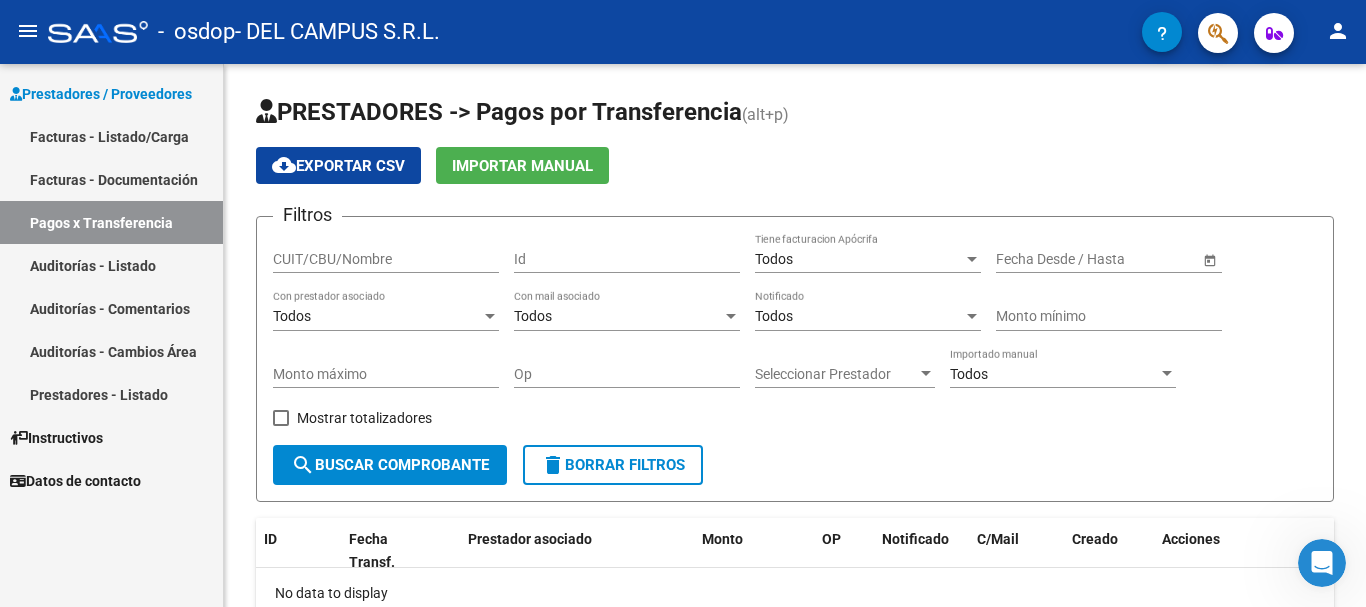 click 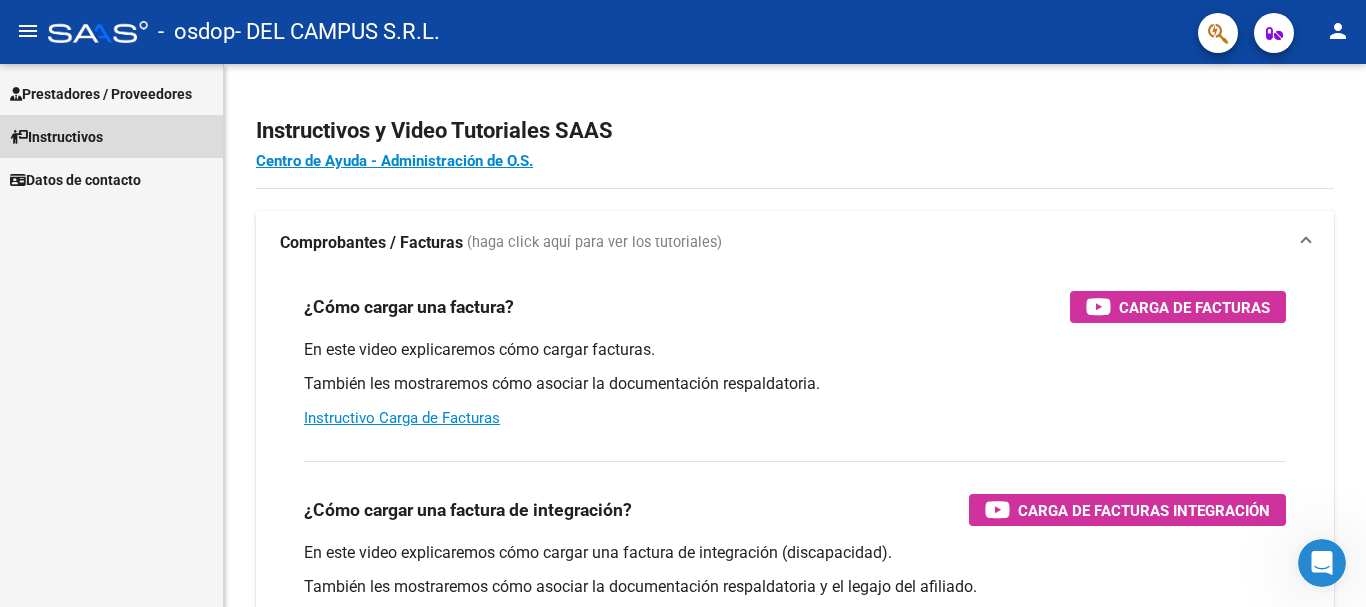 click on "Instructivos" at bounding box center [56, 137] 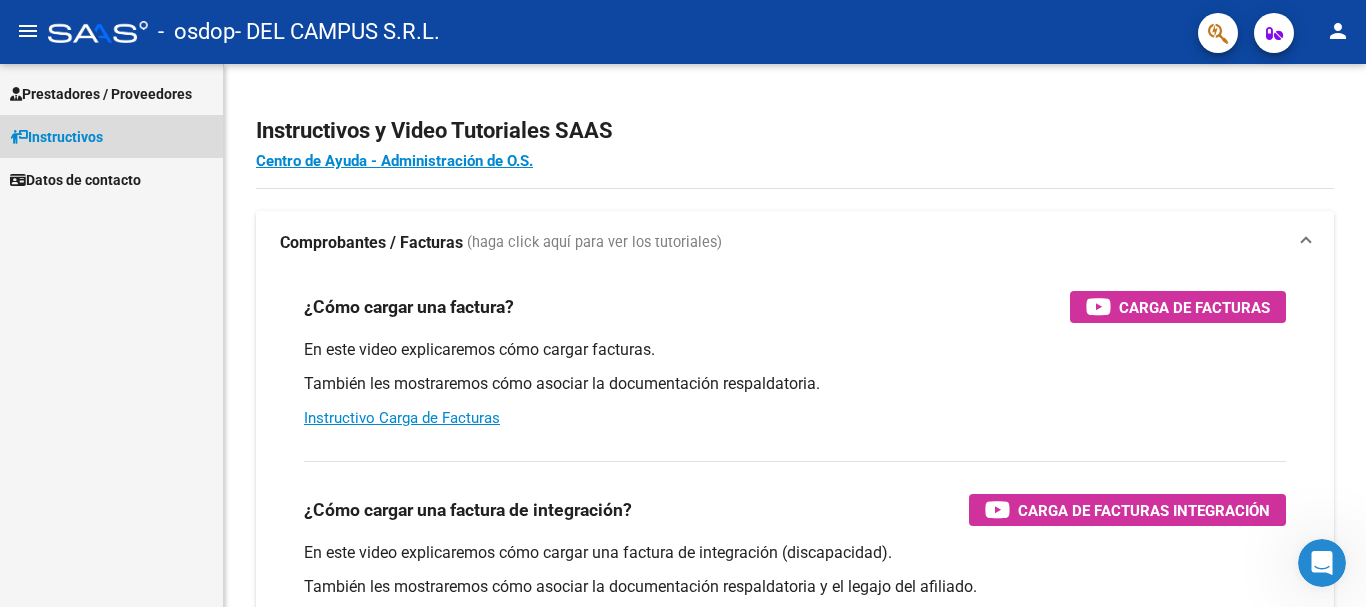 click on "Instructivos" at bounding box center [56, 137] 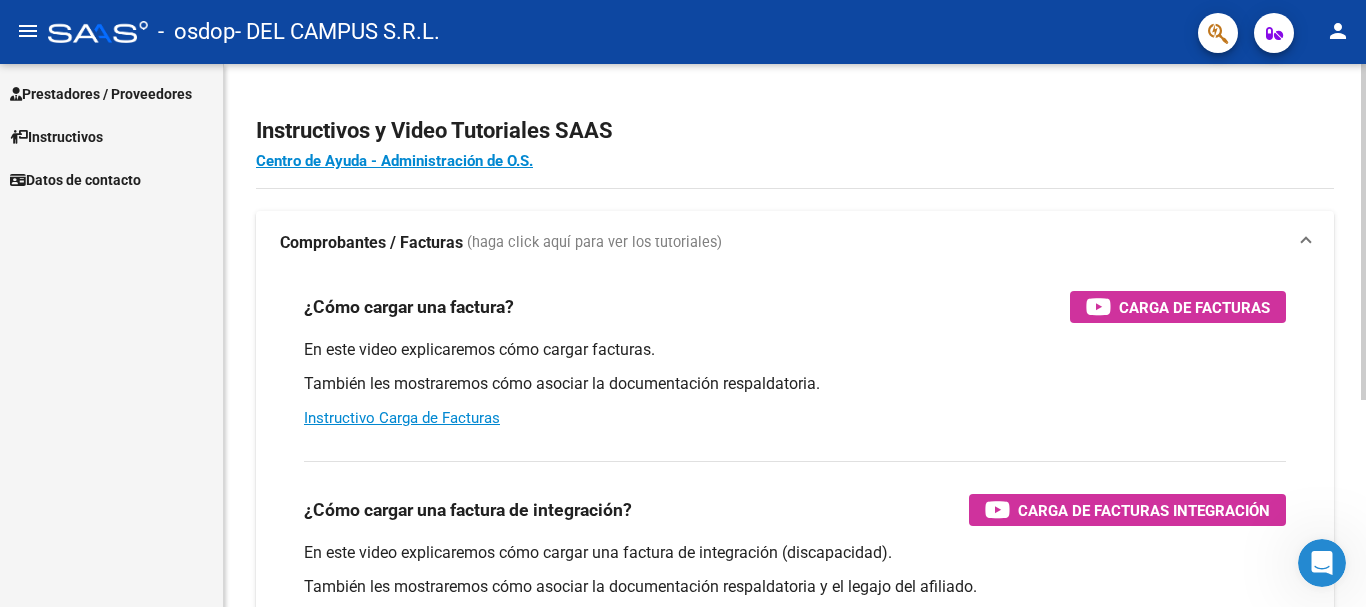 scroll, scrollTop: 100, scrollLeft: 0, axis: vertical 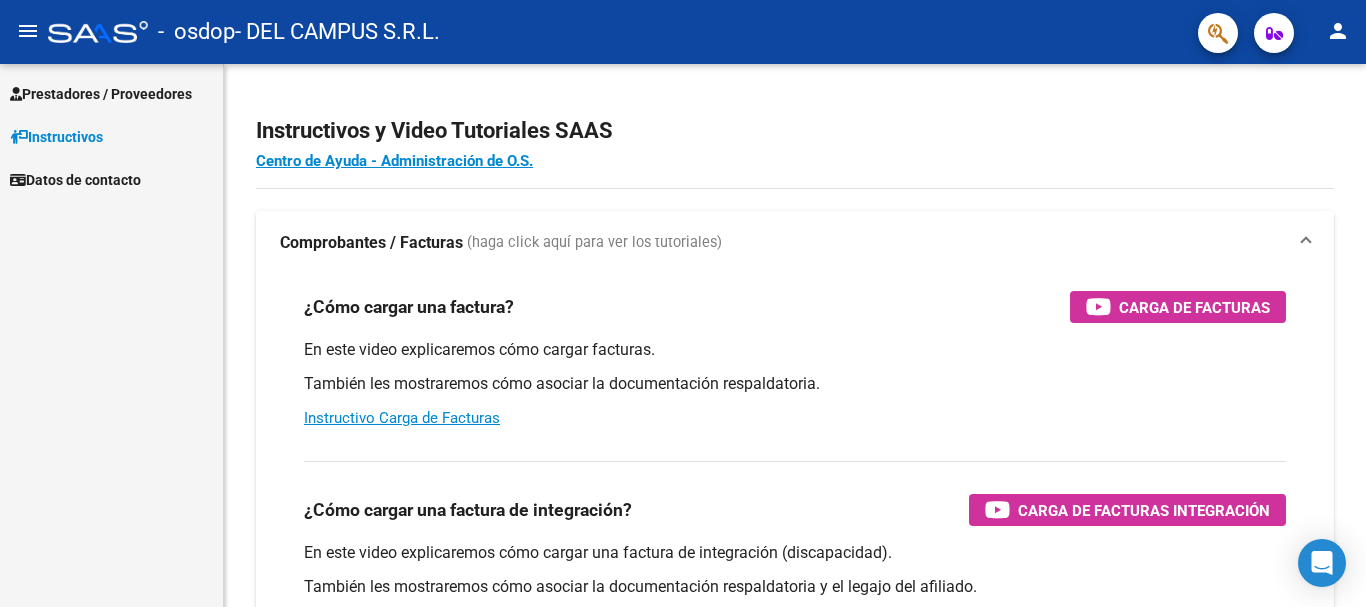 click on "person" 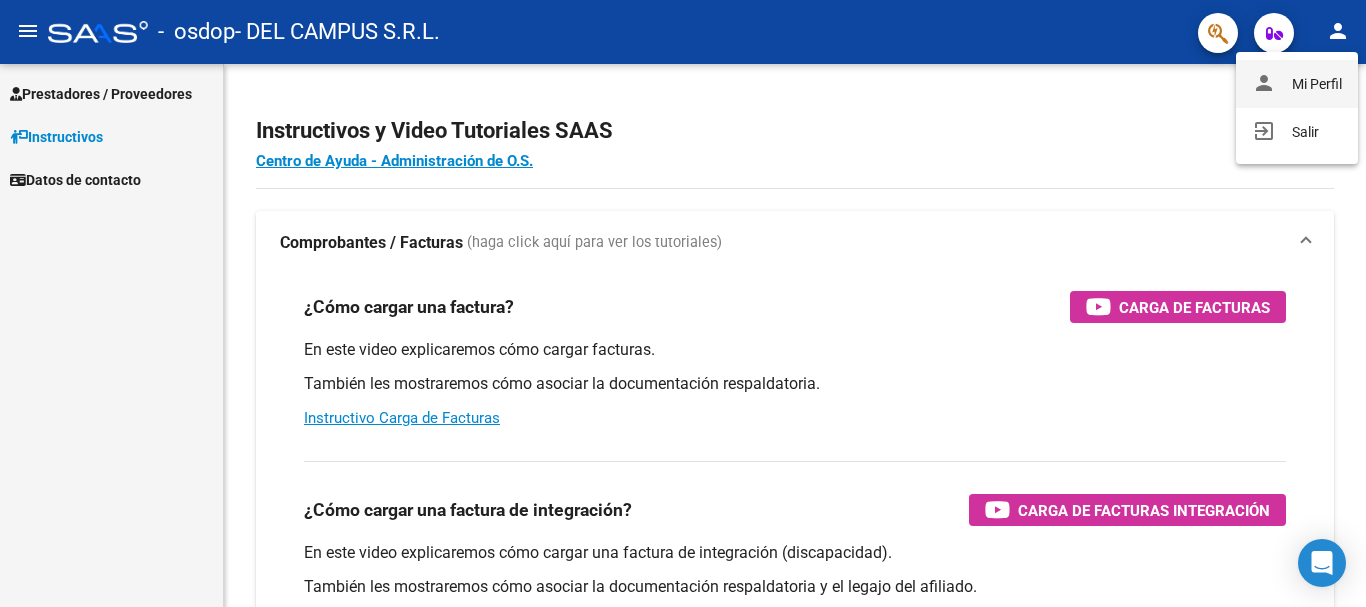 click on "person  Mi Perfil" at bounding box center (1297, 84) 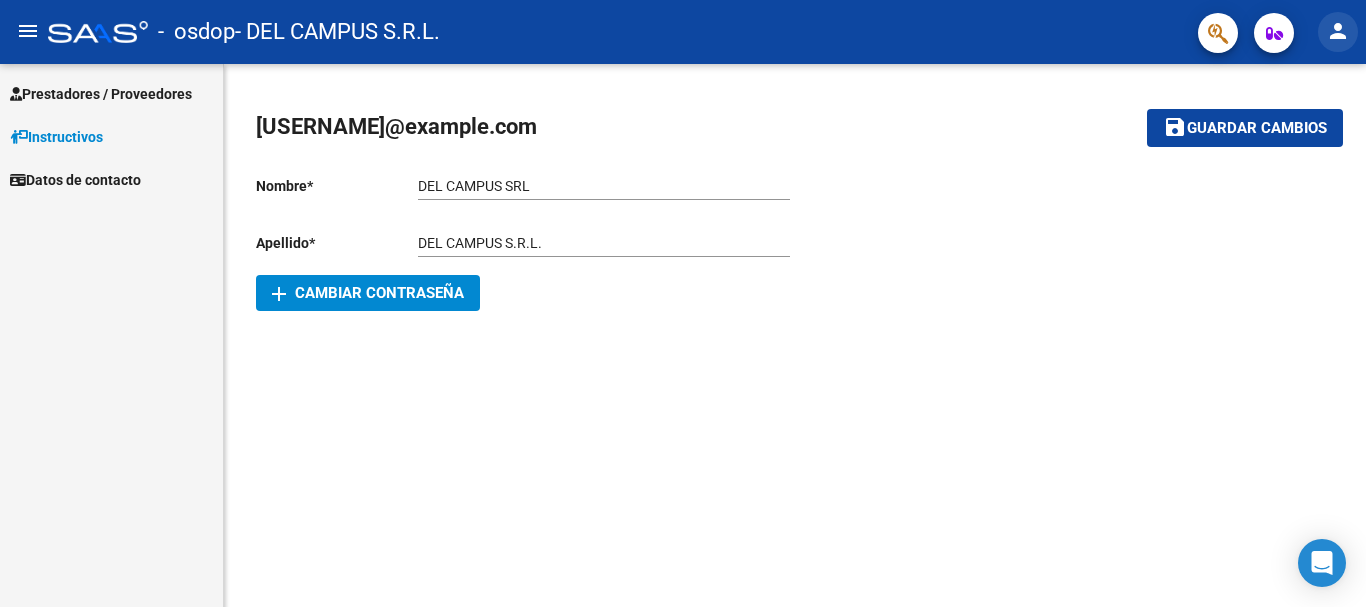 click on "person" 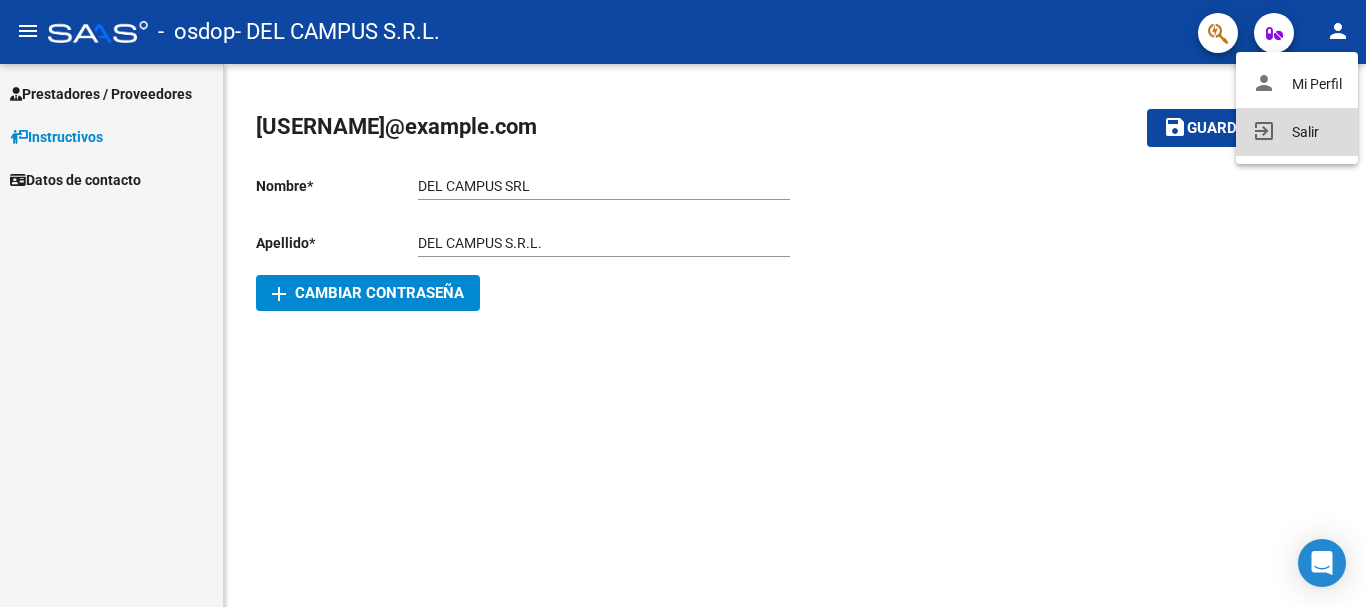 click on "exit_to_app" at bounding box center [1264, 131] 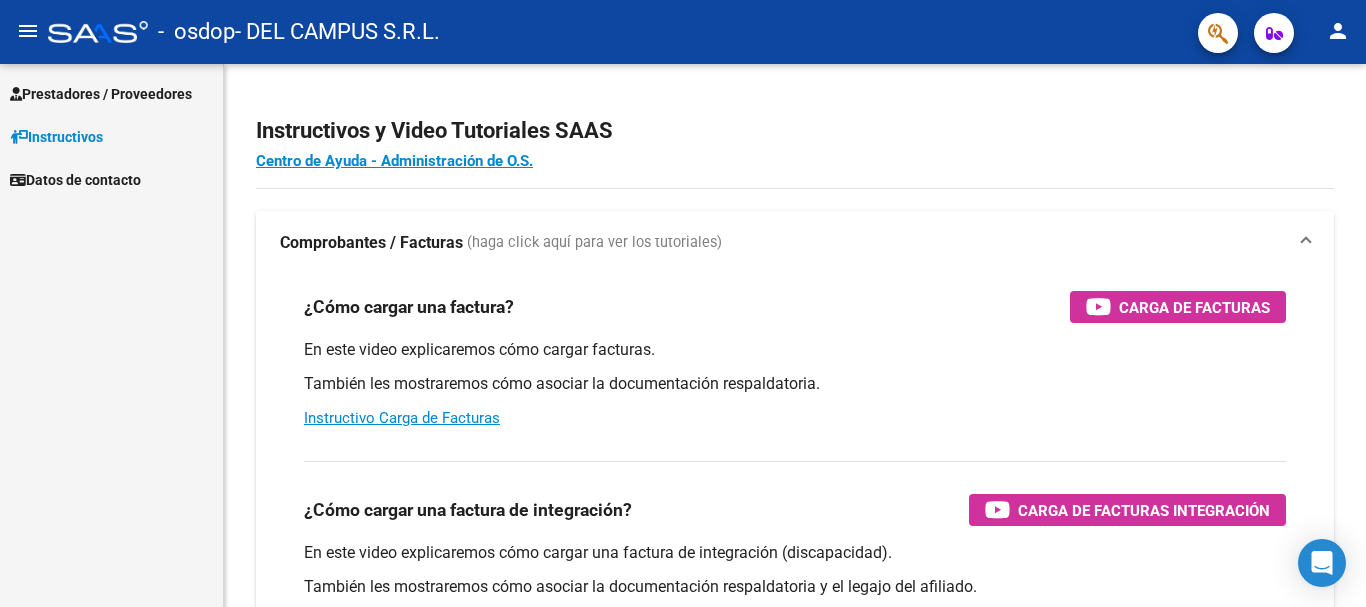 scroll, scrollTop: 0, scrollLeft: 0, axis: both 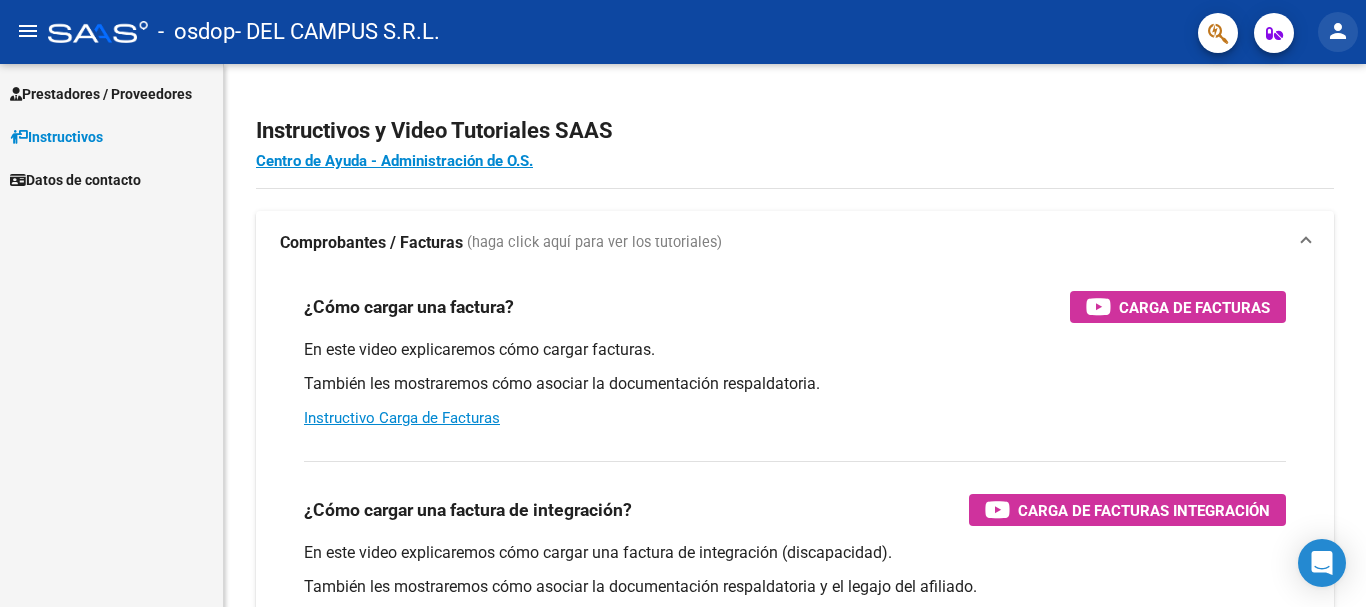 click on "person" 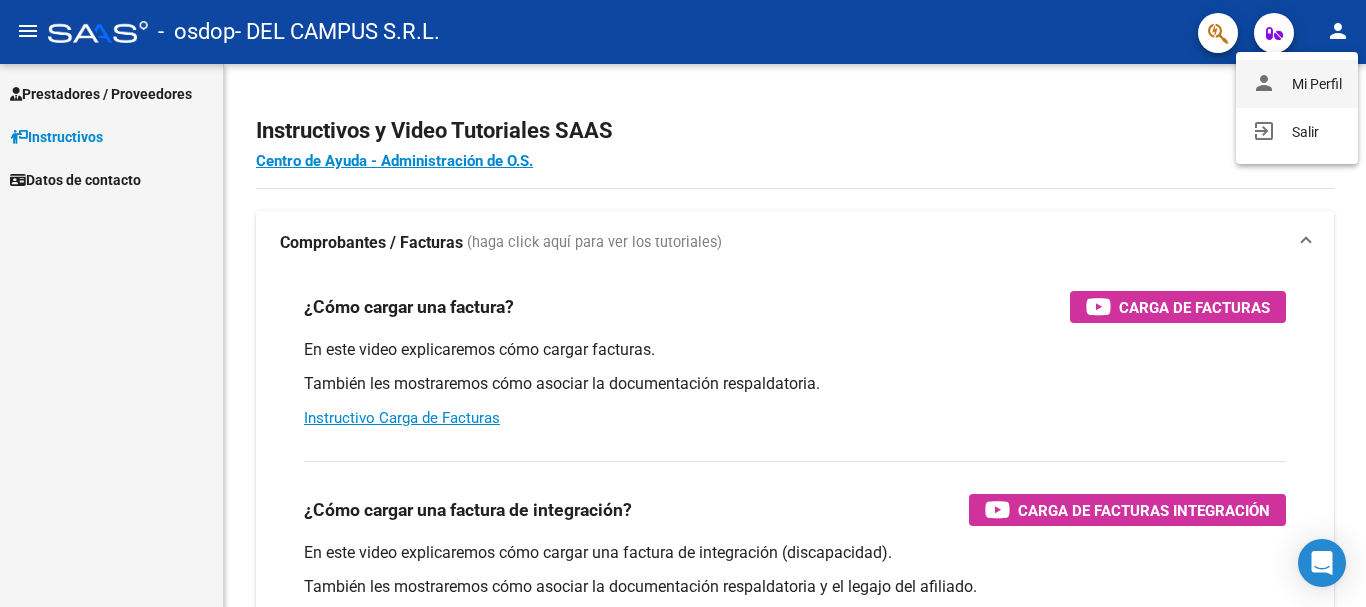 click on "person  Mi Perfil" at bounding box center [1297, 84] 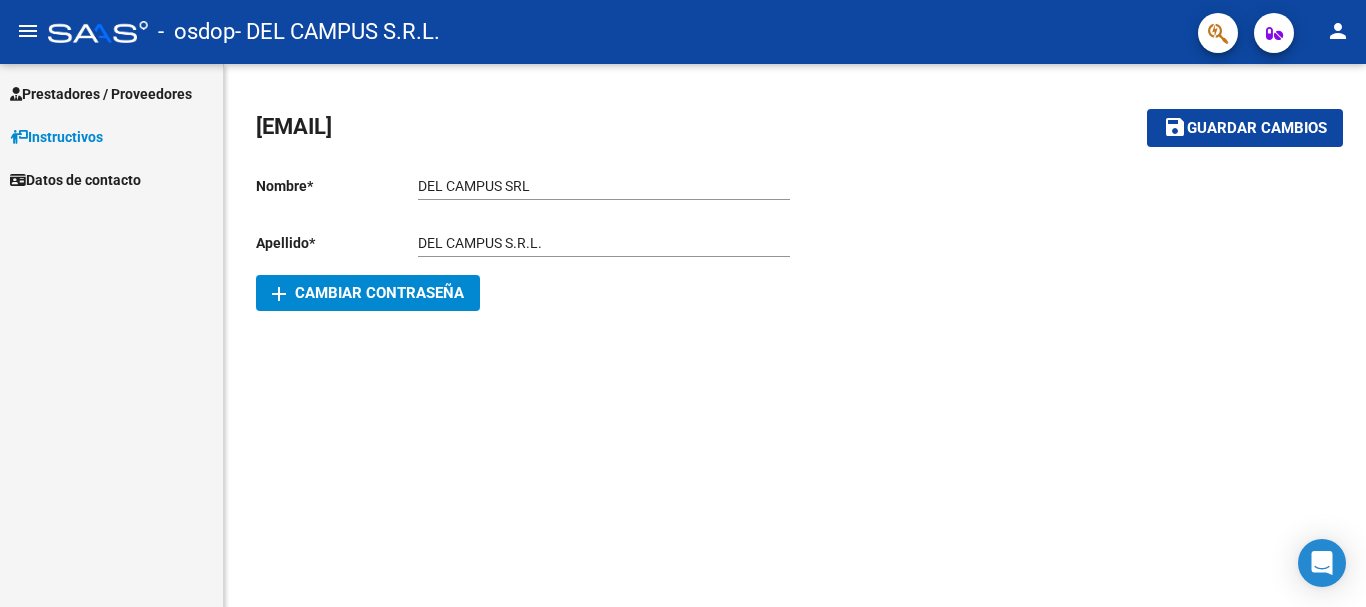 click on "add  Cambiar Contraseña" 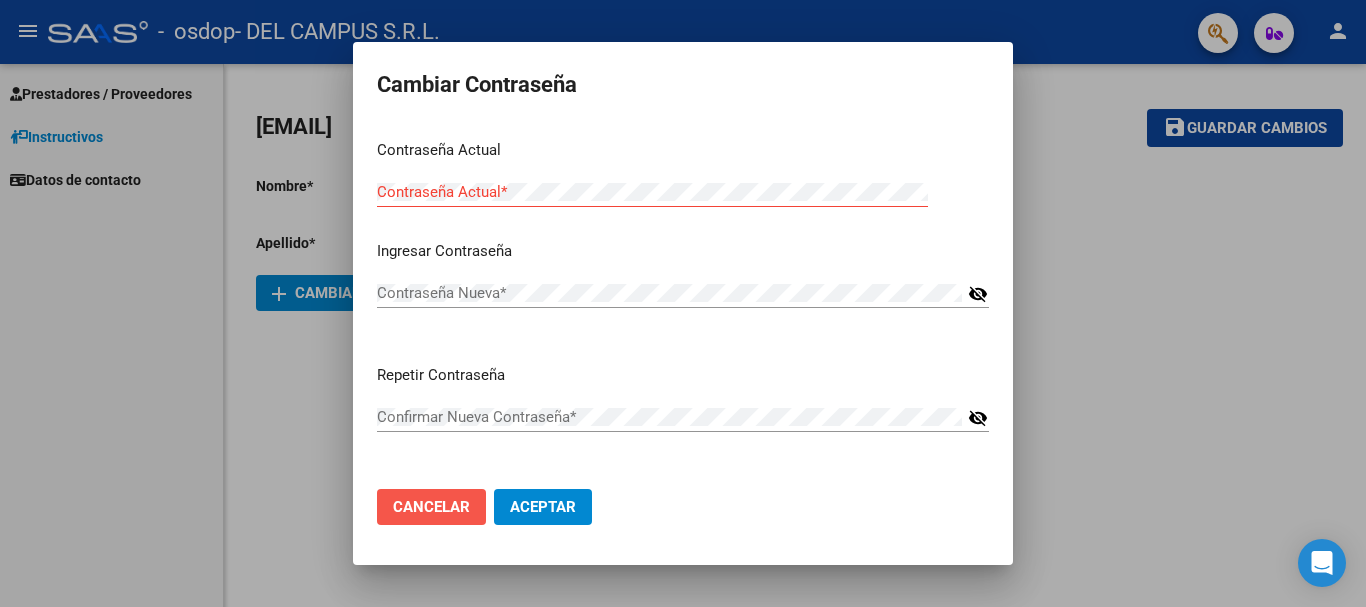click on "Cancelar" 